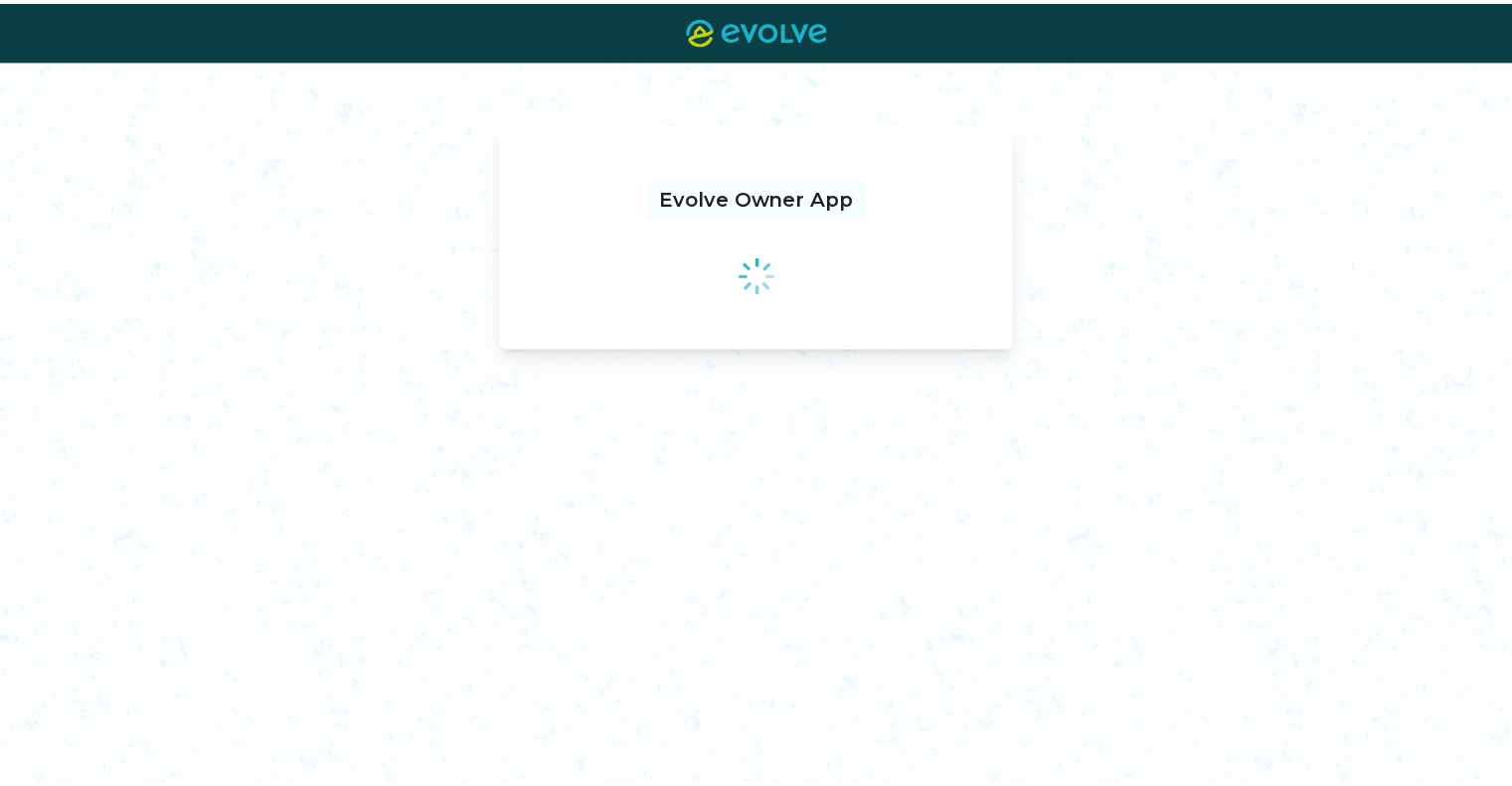 scroll, scrollTop: 0, scrollLeft: 0, axis: both 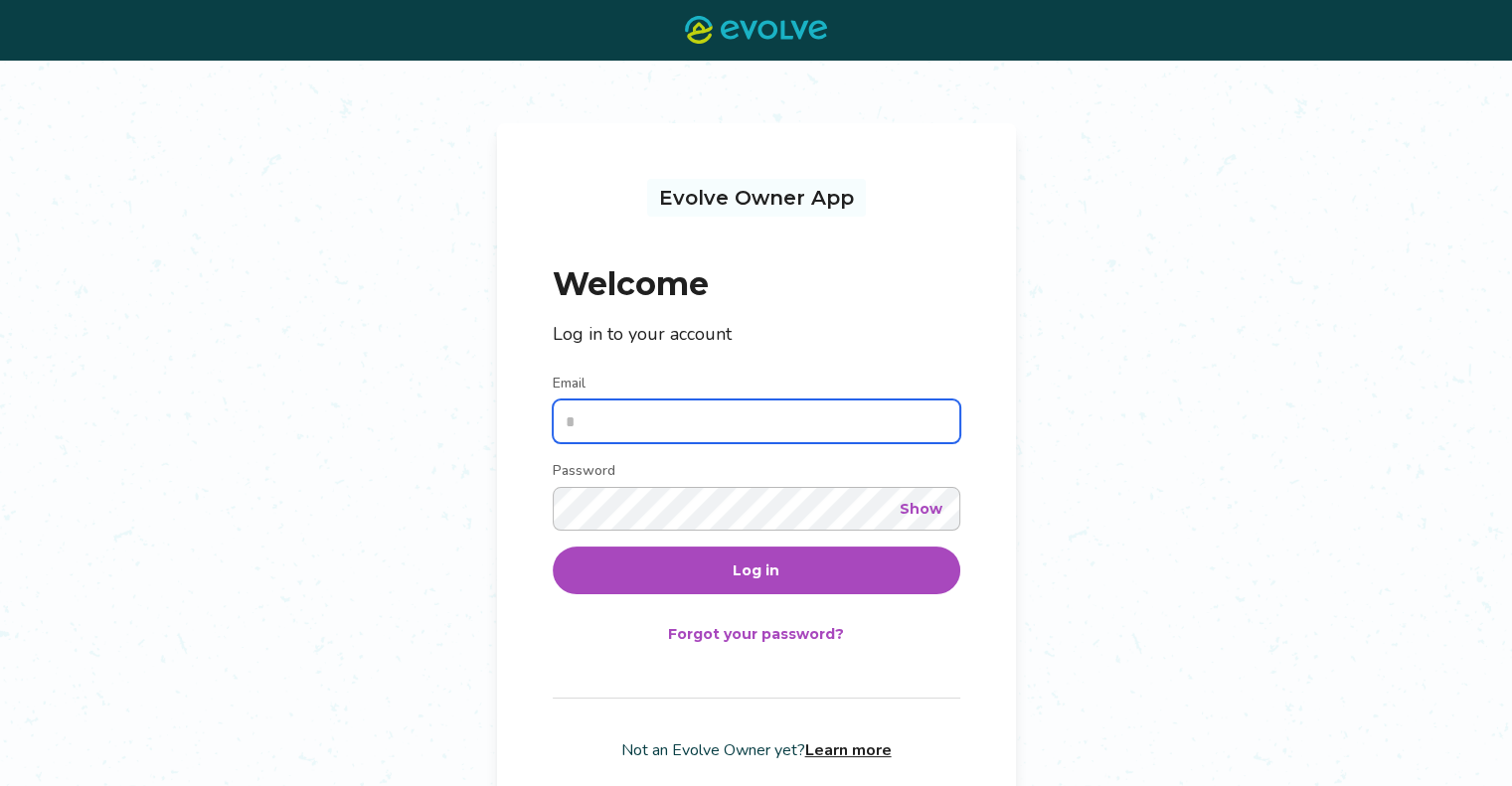 click on "Email" at bounding box center [756, 421] 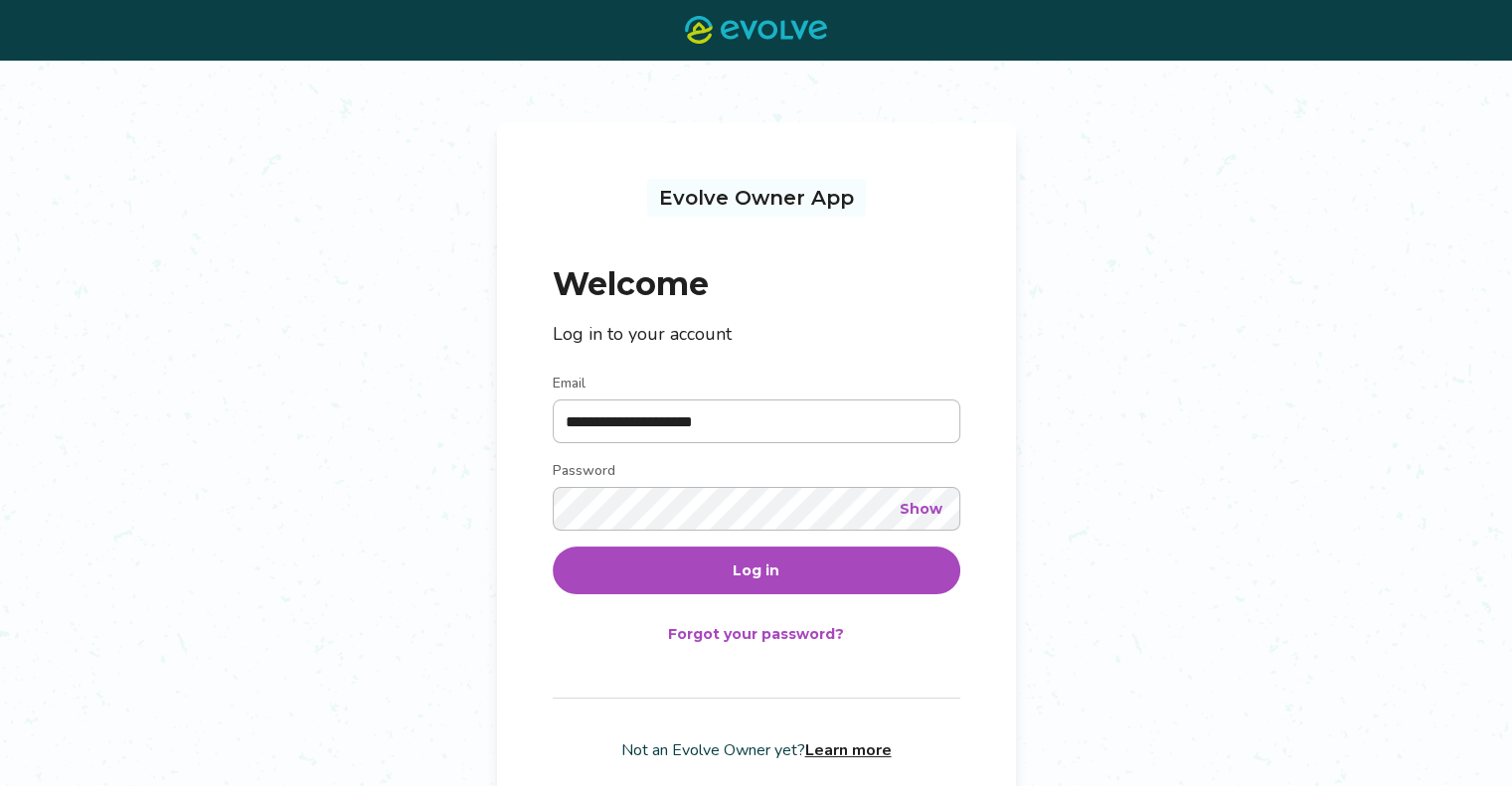 click on "Log in" at bounding box center [756, 570] 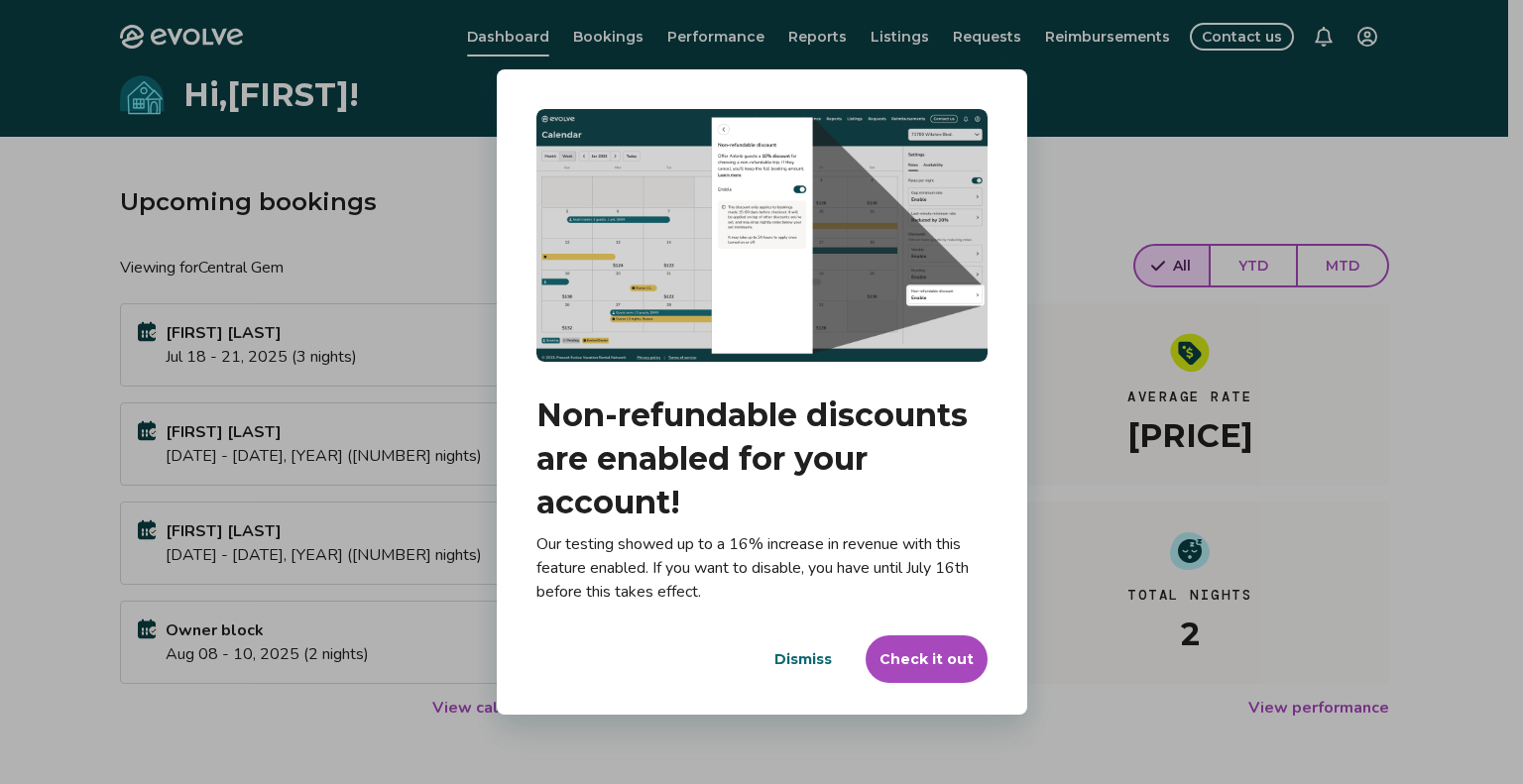 click on "Dismiss" at bounding box center (803, 659) 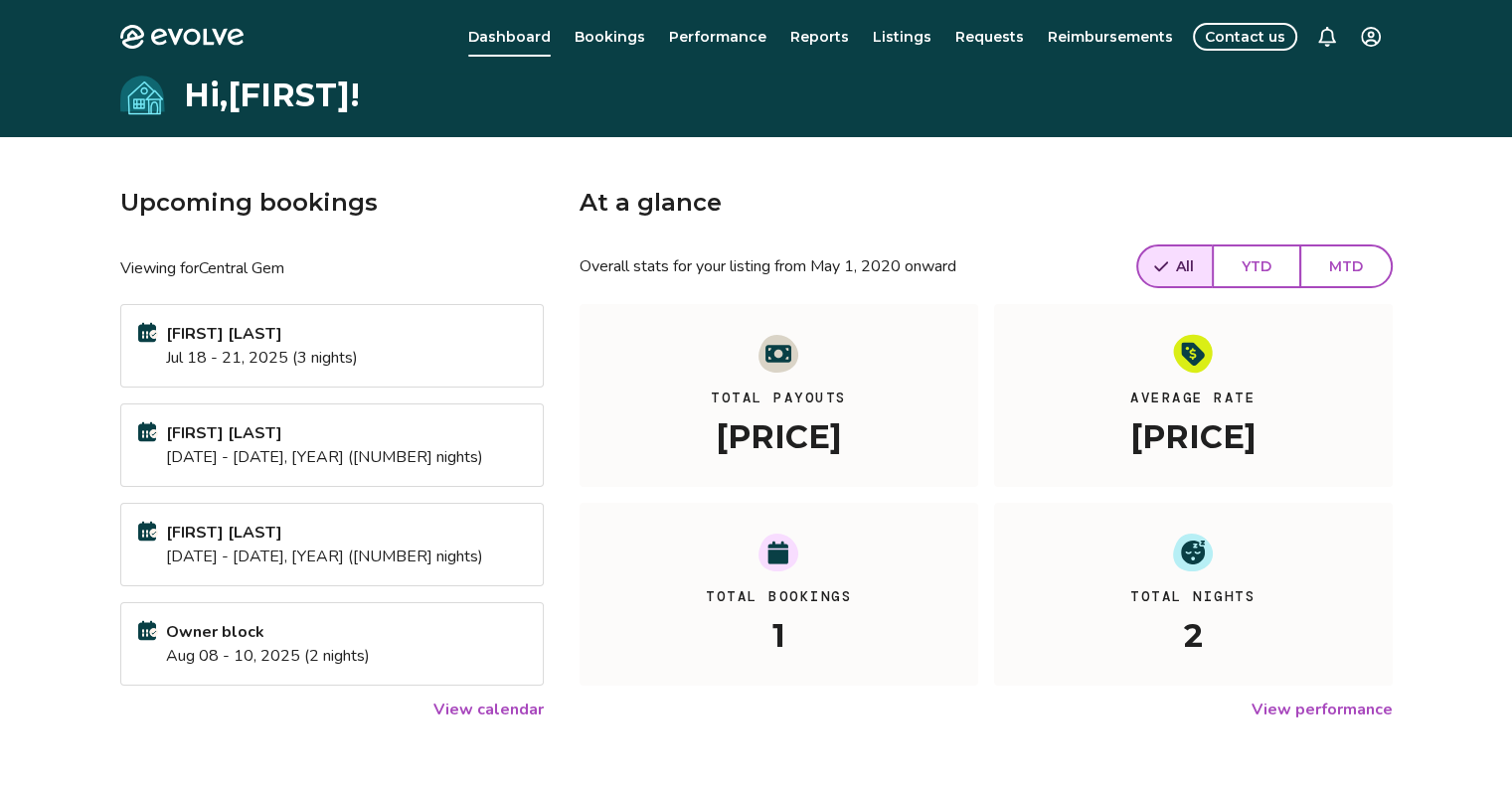 click on "Contact us" at bounding box center [1245, 37] 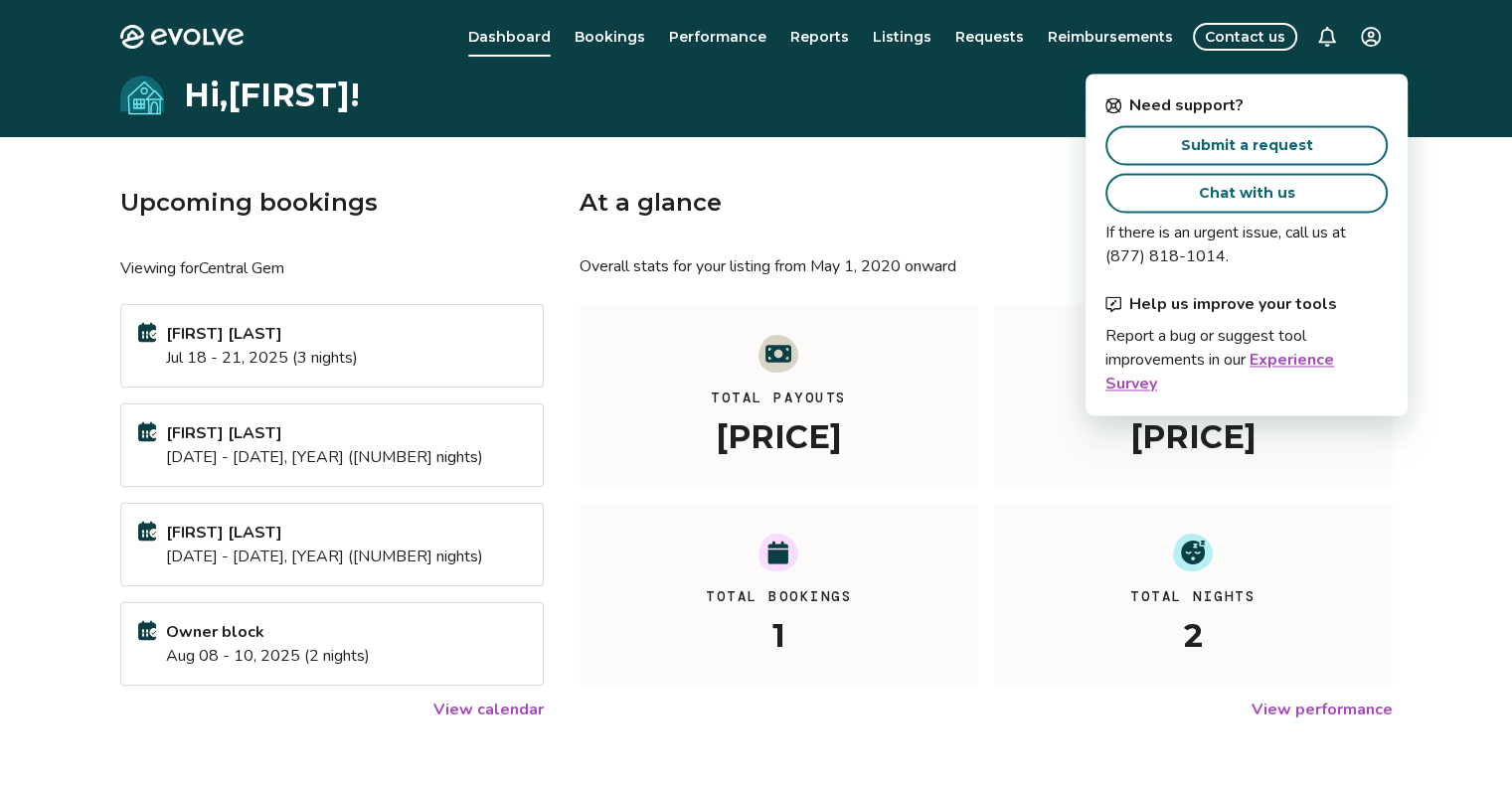 click on "Chat with us" at bounding box center [1247, 193] 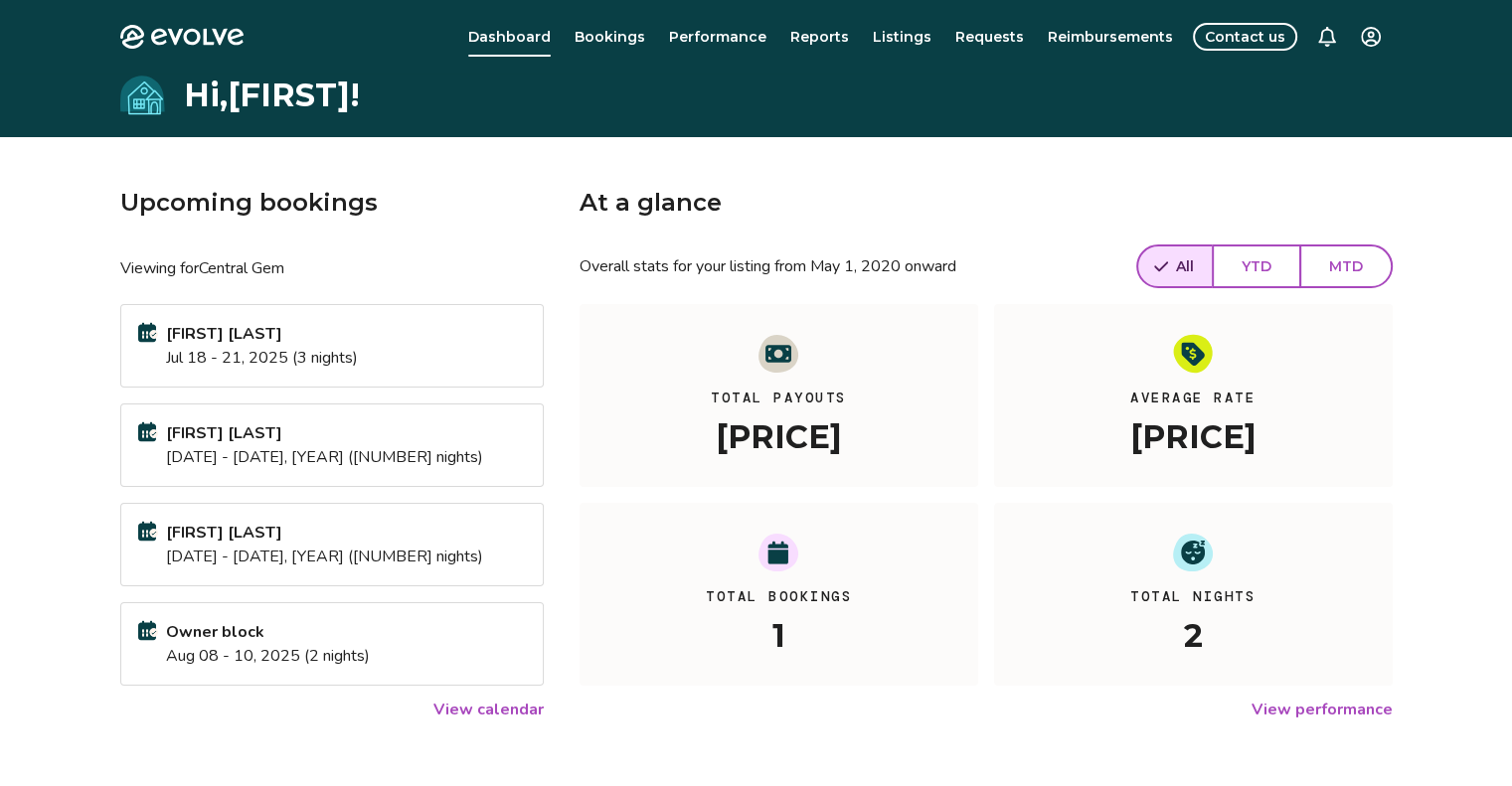 click on "Contact us" at bounding box center (1245, 37) 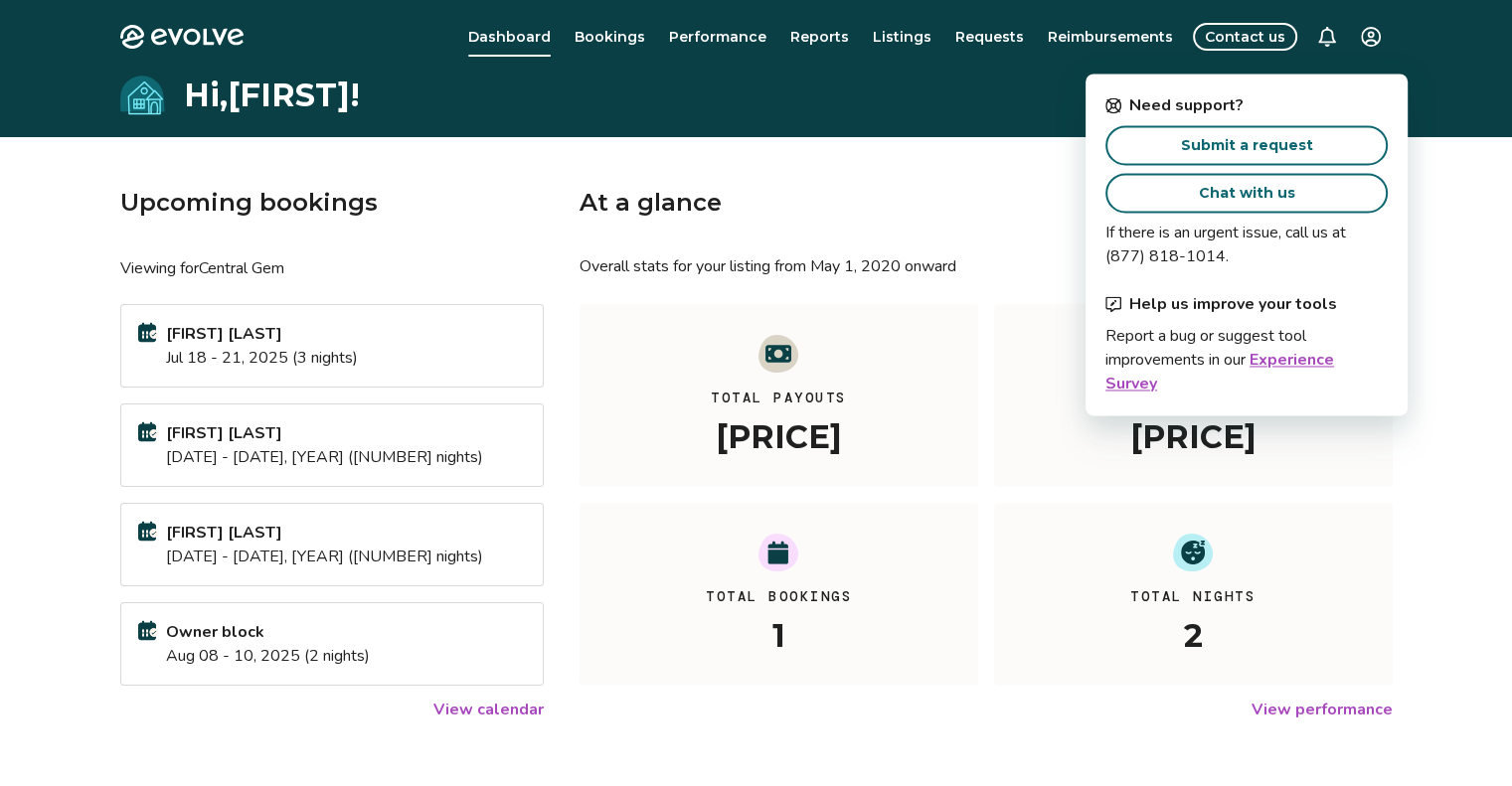 click on "Chat with us" at bounding box center (1247, 193) 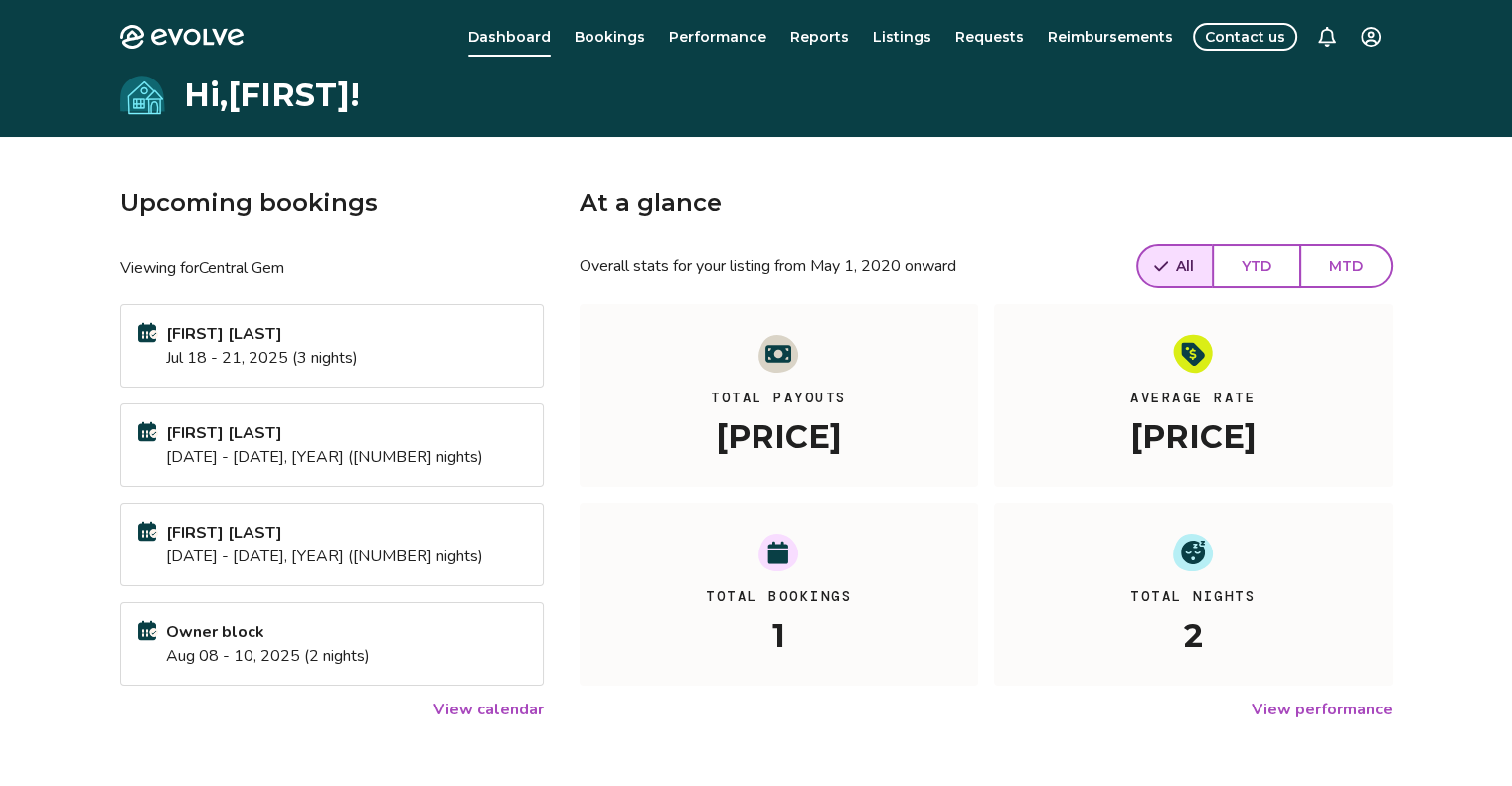 click on "Contact us" at bounding box center (1245, 37) 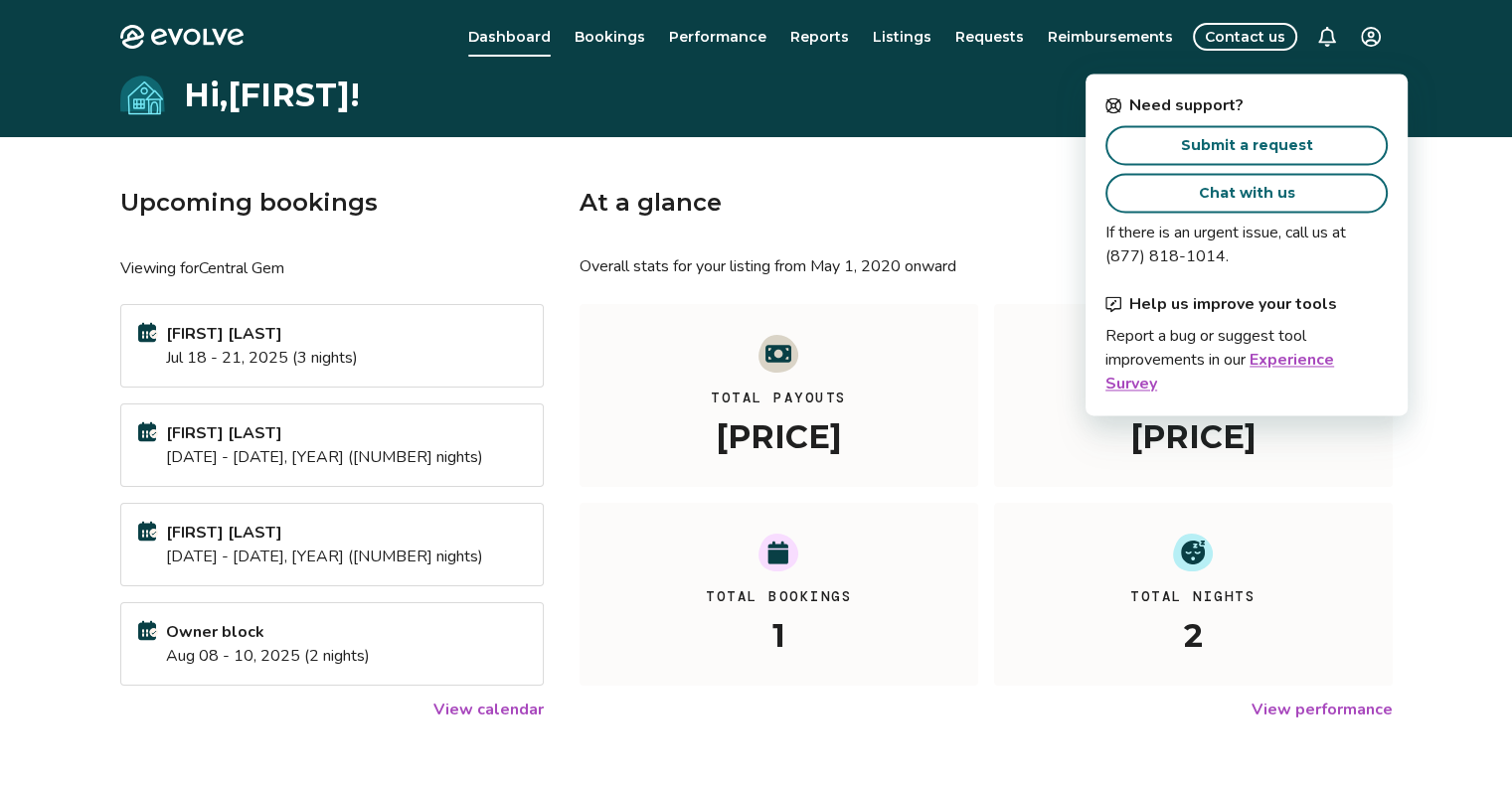 click on "Submit a request" at bounding box center (1247, 145) 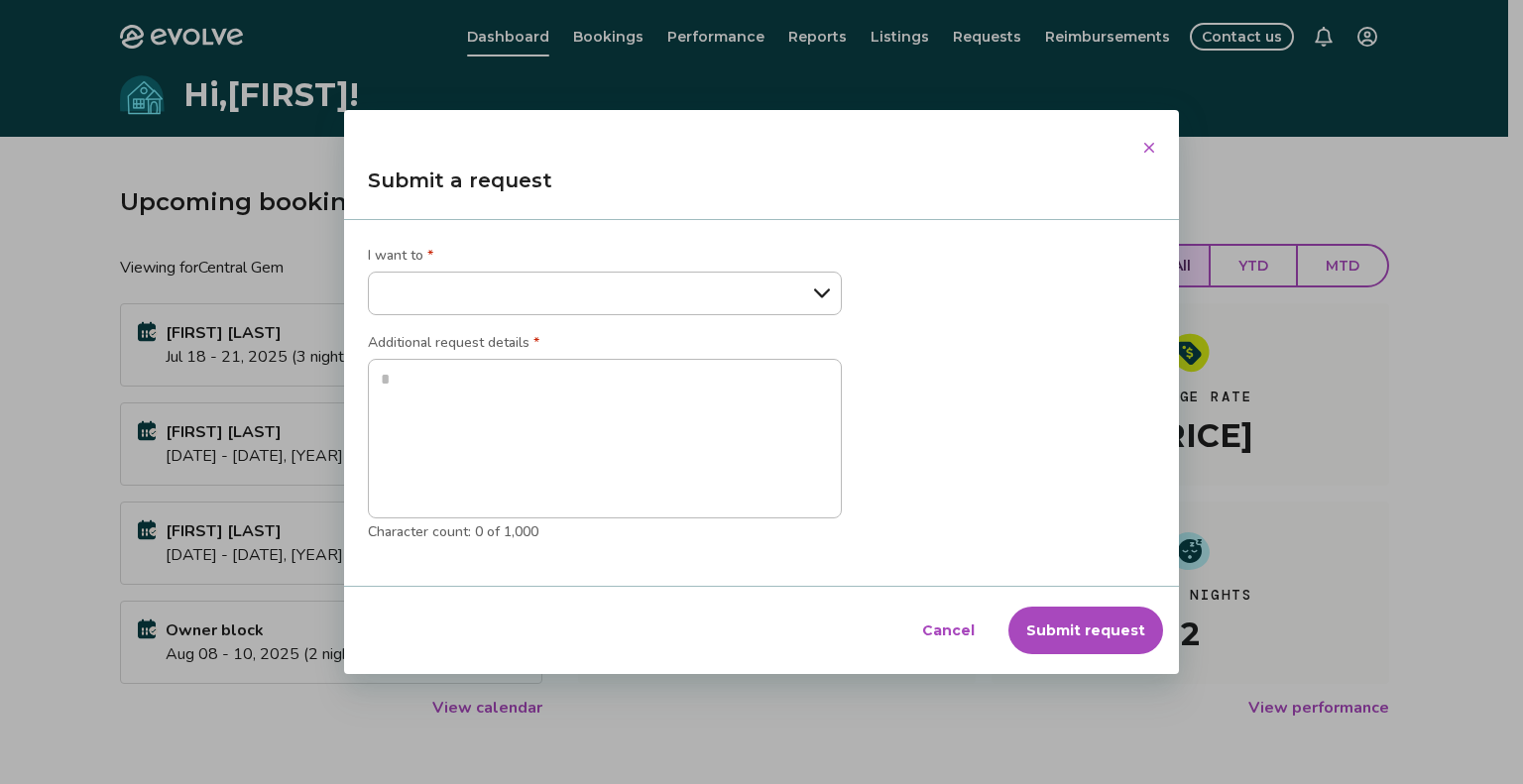click on "**********" at bounding box center (605, 293) 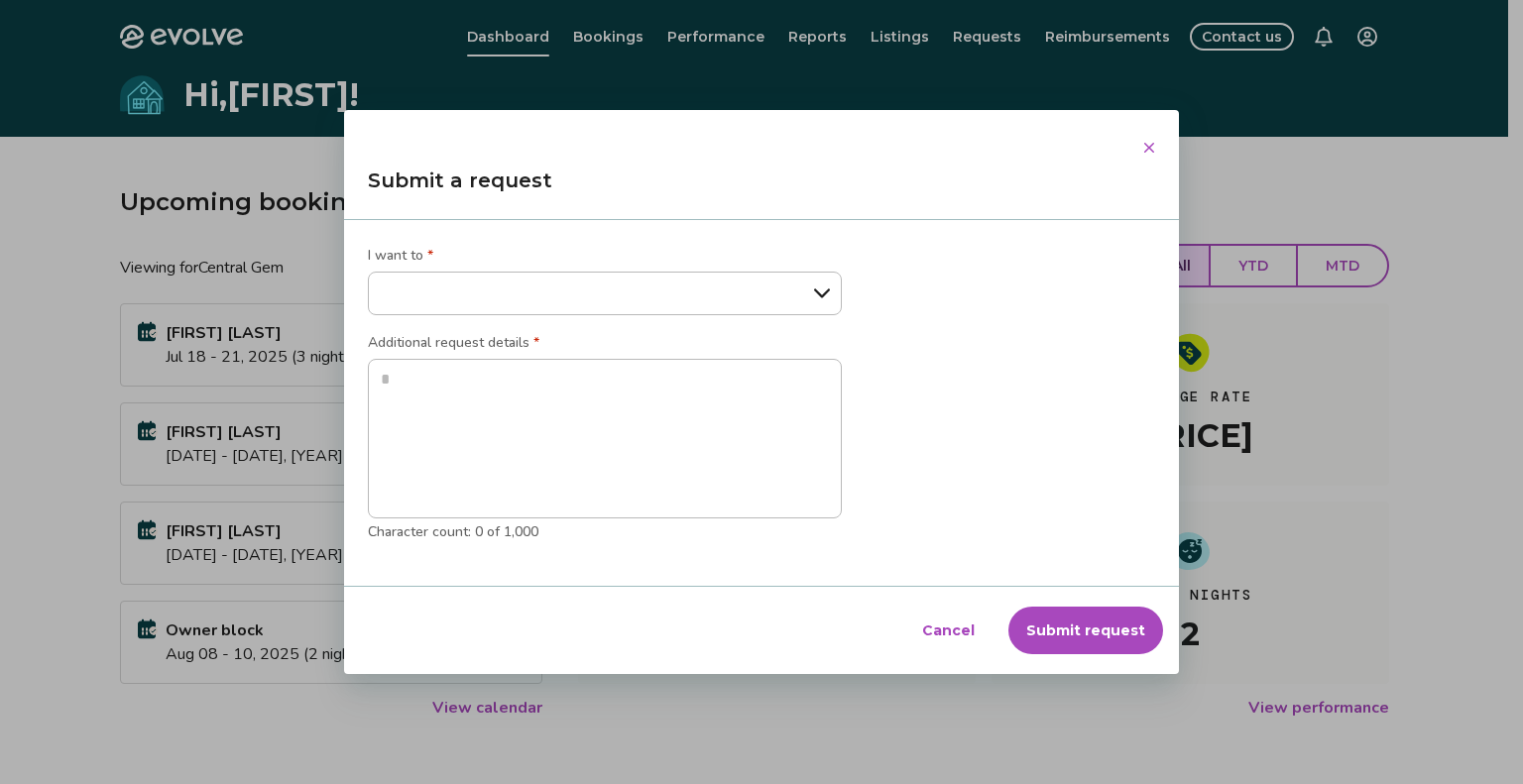 select on "**********" 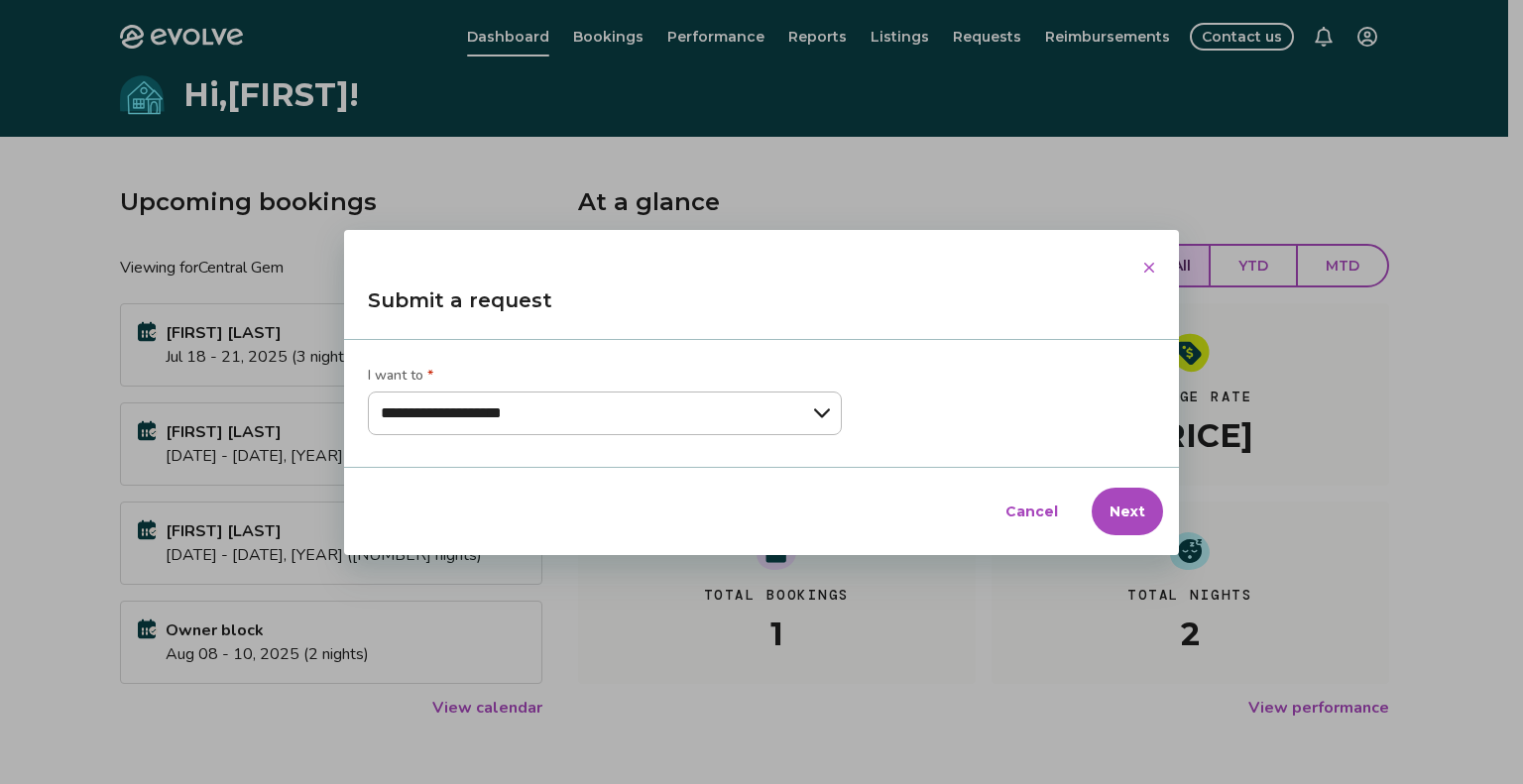 click on "**********" at bounding box center [762, 392] 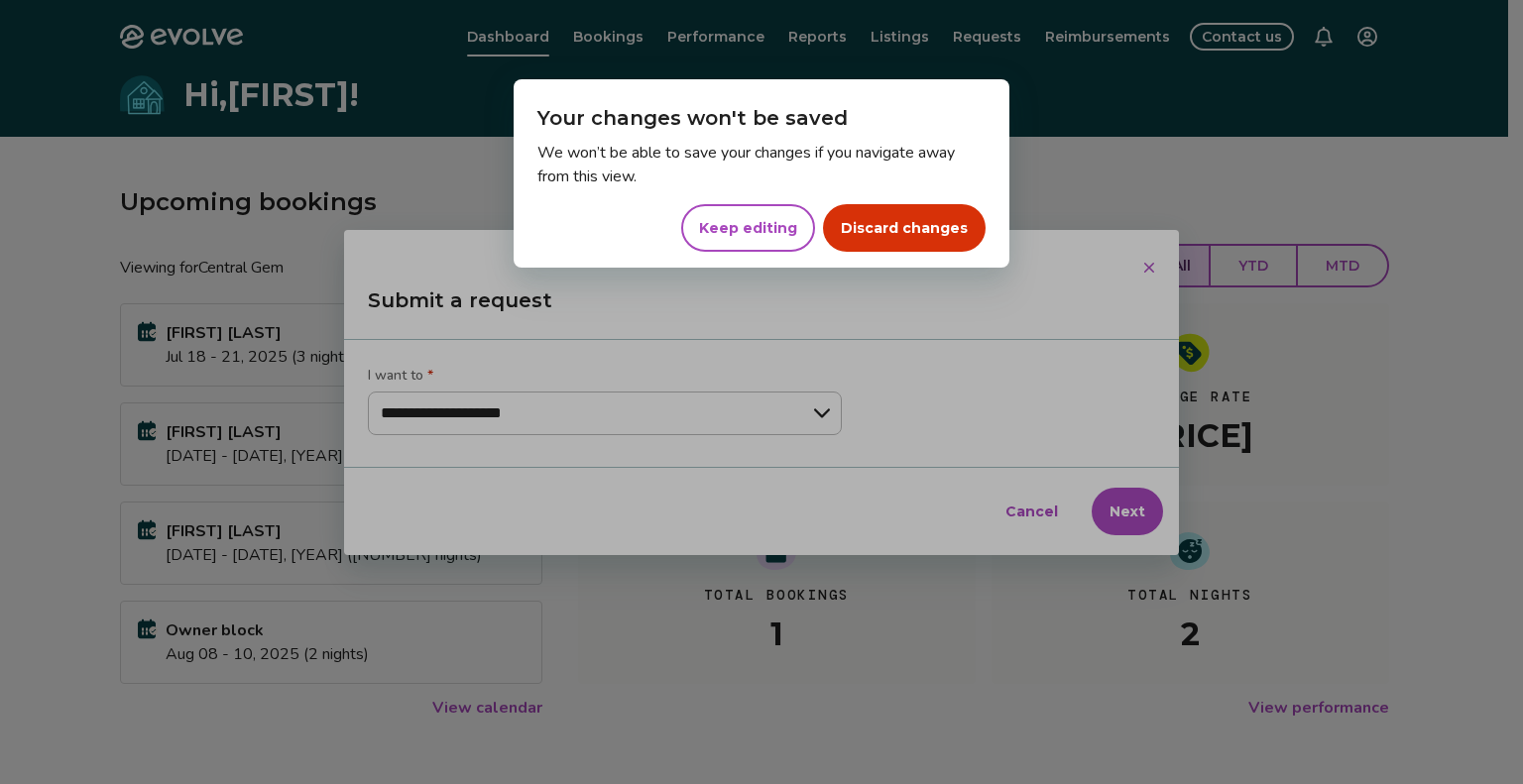click on "Discard changes" at bounding box center (904, 228) 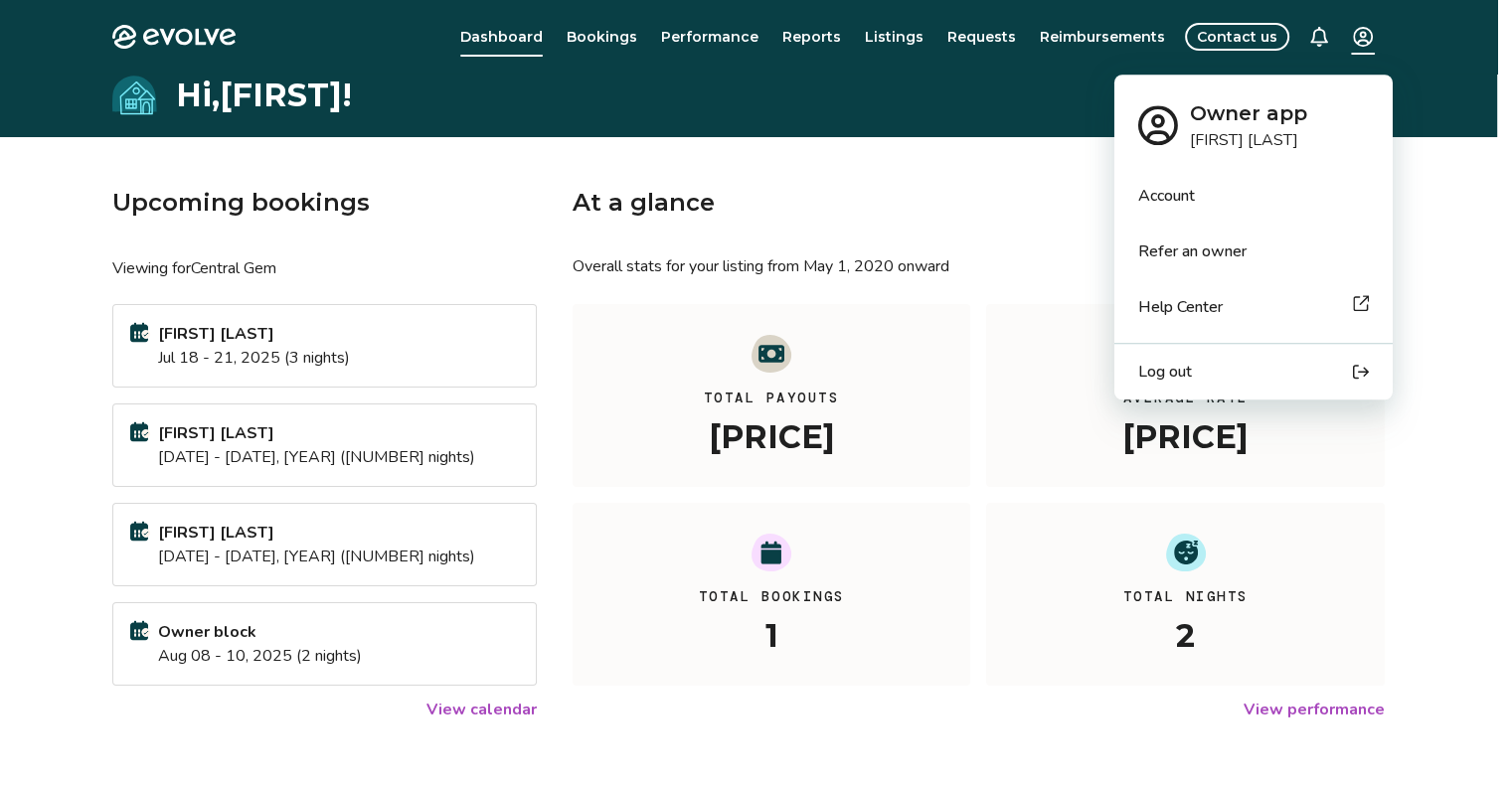 click on "Evolve Dashboard Bookings Performance Reports Listings Requests Reimbursements Contact us Hi, [FIRST] ! Upcoming bookings Viewing for Central Gem [FIRST] [LAST] [DATE] - [DATE], [YEAR] ([NUMBER] nights) [FIRST] [LAST] [DATE] - [DATE], [YEAR] ([NUMBER] nights) [FIRST] [LAST] [DATE] - [DATE], [YEAR] ([NUMBER] nights) Owner block [DATE] - [DATE], [YEAR] ([NUMBER] nights) View calendar At a glance Overall stats for your listing from [DATE] onward All YTD MTD Total Payouts [PRICE] Average Rate [PRICE] Total Bookings [NUMBER] Total Nights [NUMBER] View performance Looking for the booking site links to your listing? You can find these under the Listings overview © [YEAR]-[YEAR] Evolve Vacation Rental Network Privacy Policy | Terms of Service * Owner app [FIRST] [LAST] Account Refer an owner Help Center Log out" at bounding box center [756, 514] 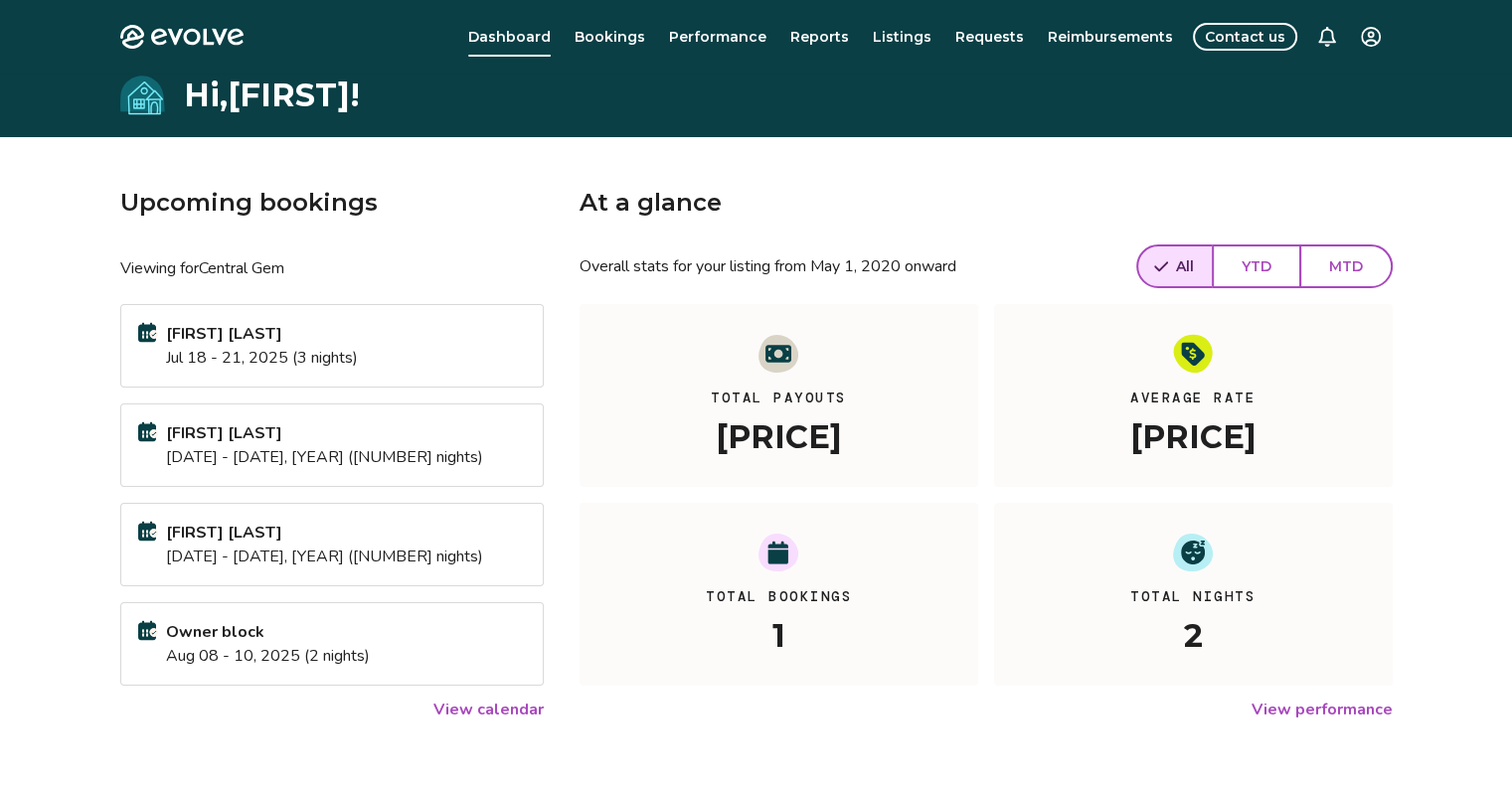 click on "Evolve Dashboard Bookings Performance Reports Listings Requests Reimbursements Contact us Hi, [FIRST] ! Upcoming bookings Viewing for Central Gem [FIRST] [LAST] [DATE] - [DATE], [YEAR] ([NUMBER] nights) [FIRST] [LAST] [DATE] - [DATE], [YEAR] ([NUMBER] nights) [FIRST] [LAST] [DATE] - [DATE], [YEAR] ([NUMBER] nights) Owner block [DATE] - [DATE], [YEAR] ([NUMBER] nights) View calendar At a glance Overall stats for your listing from [DATE] onward All YTD MTD Total Payouts [PRICE] Average Rate [PRICE] Total Bookings [NUMBER] Total Nights [NUMBER] View performance Looking for the booking site links to your listing? You can find these under the Listings overview © [YEAR]-[YEAR] Evolve Vacation Rental Network Privacy Policy | Terms of Service *" at bounding box center (756, 514) 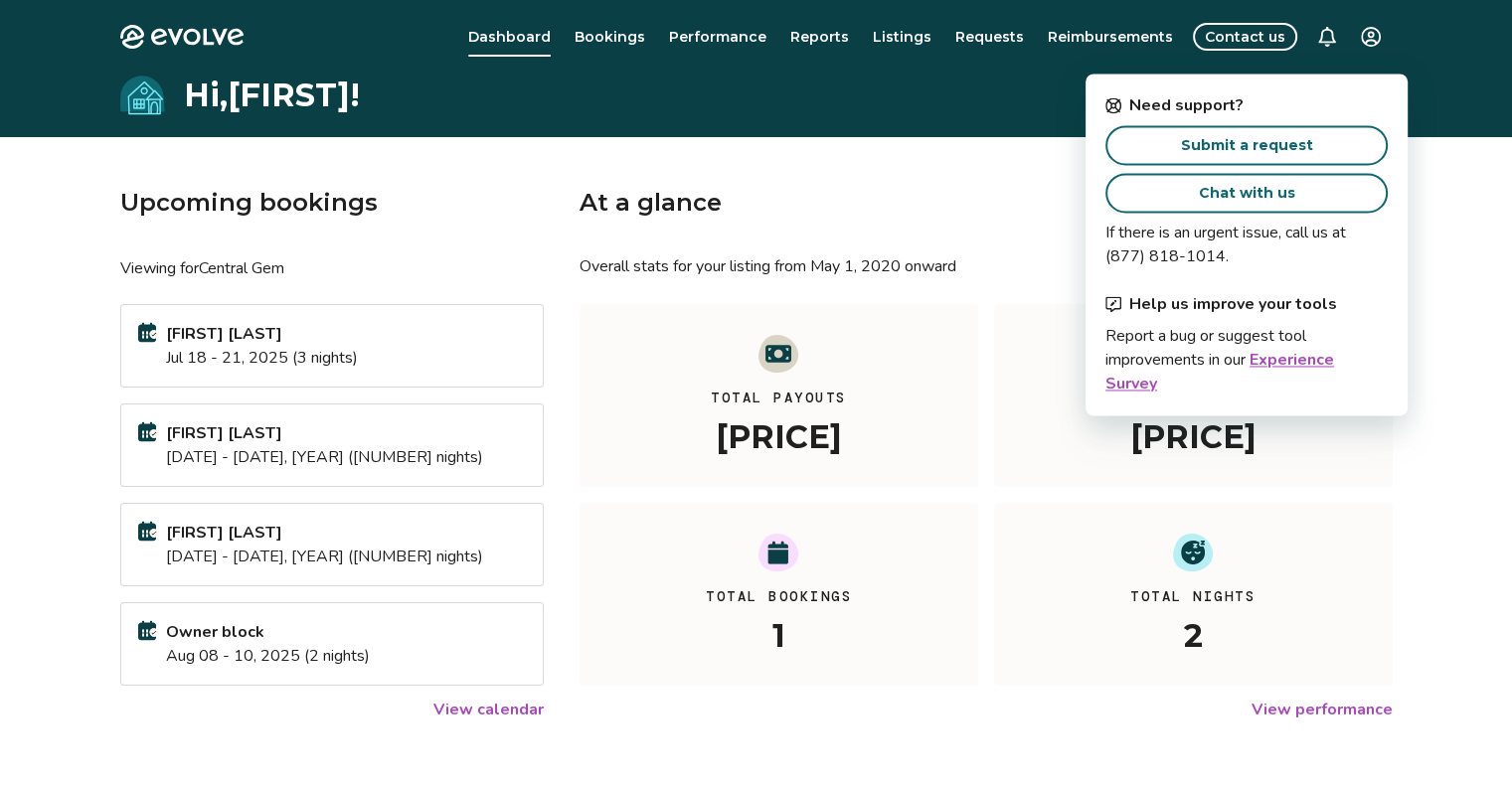 click on "Chat with us" at bounding box center [1247, 193] 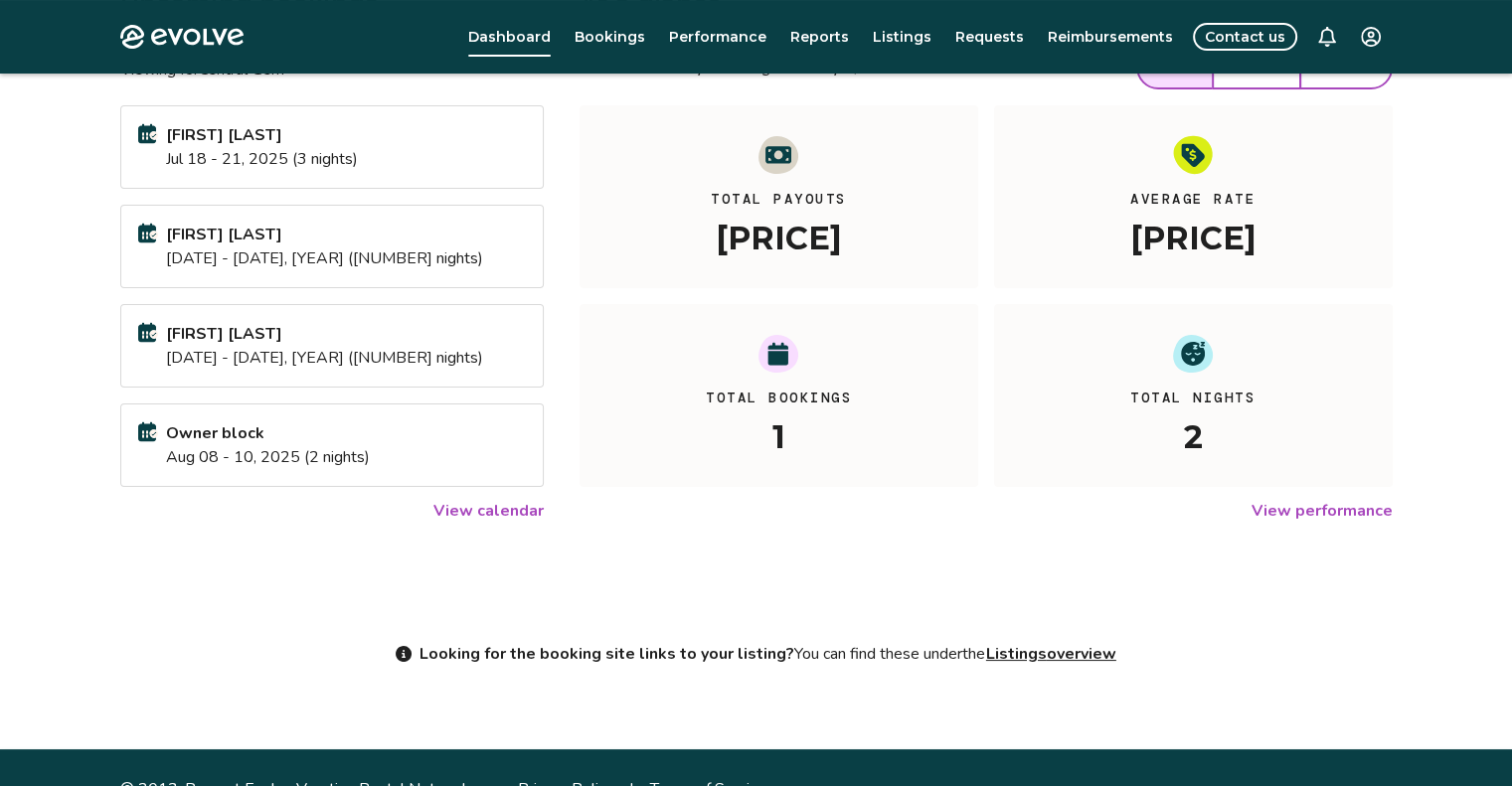 scroll, scrollTop: 241, scrollLeft: 0, axis: vertical 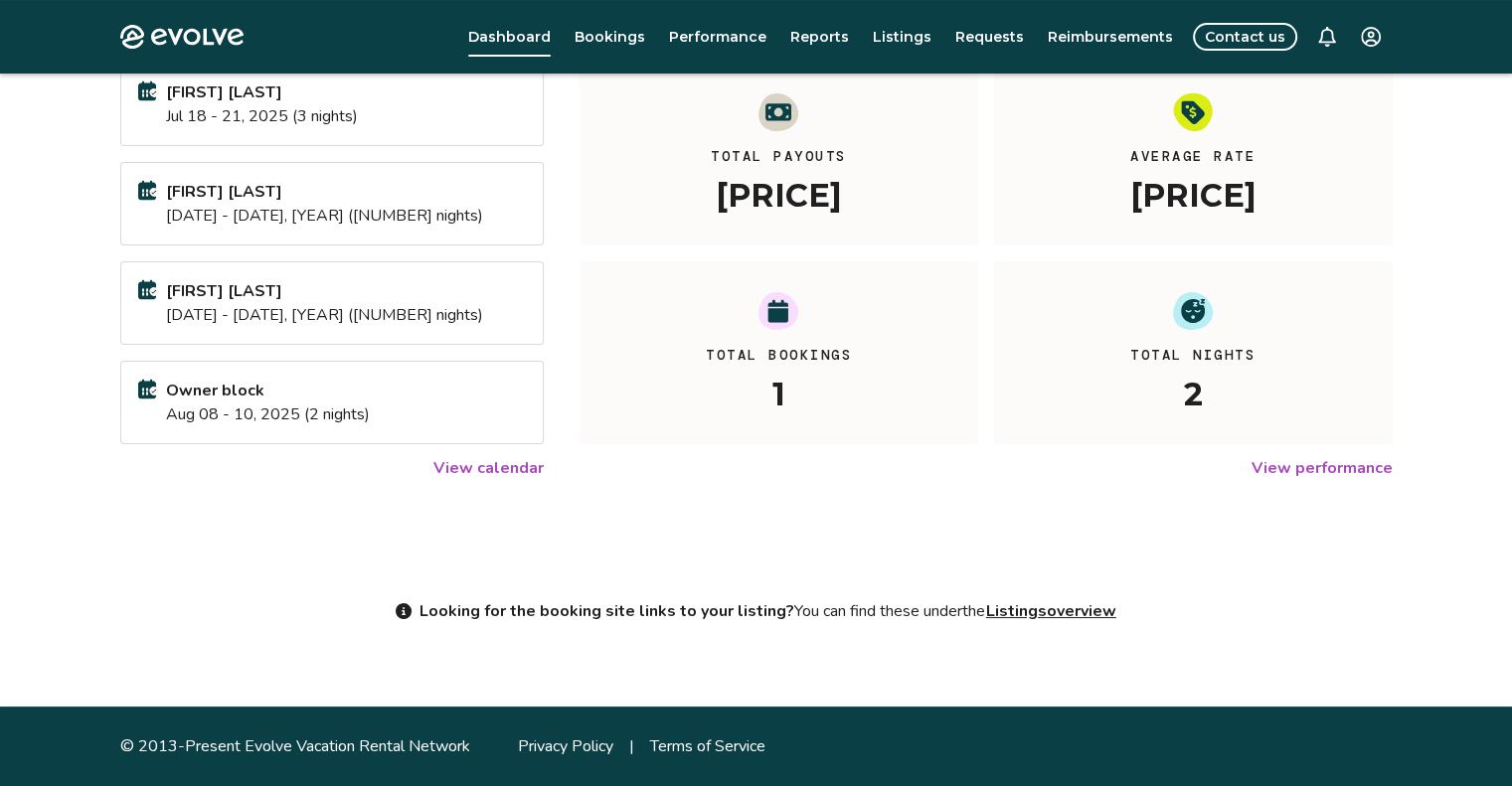 click on "Contact us" at bounding box center (1245, 37) 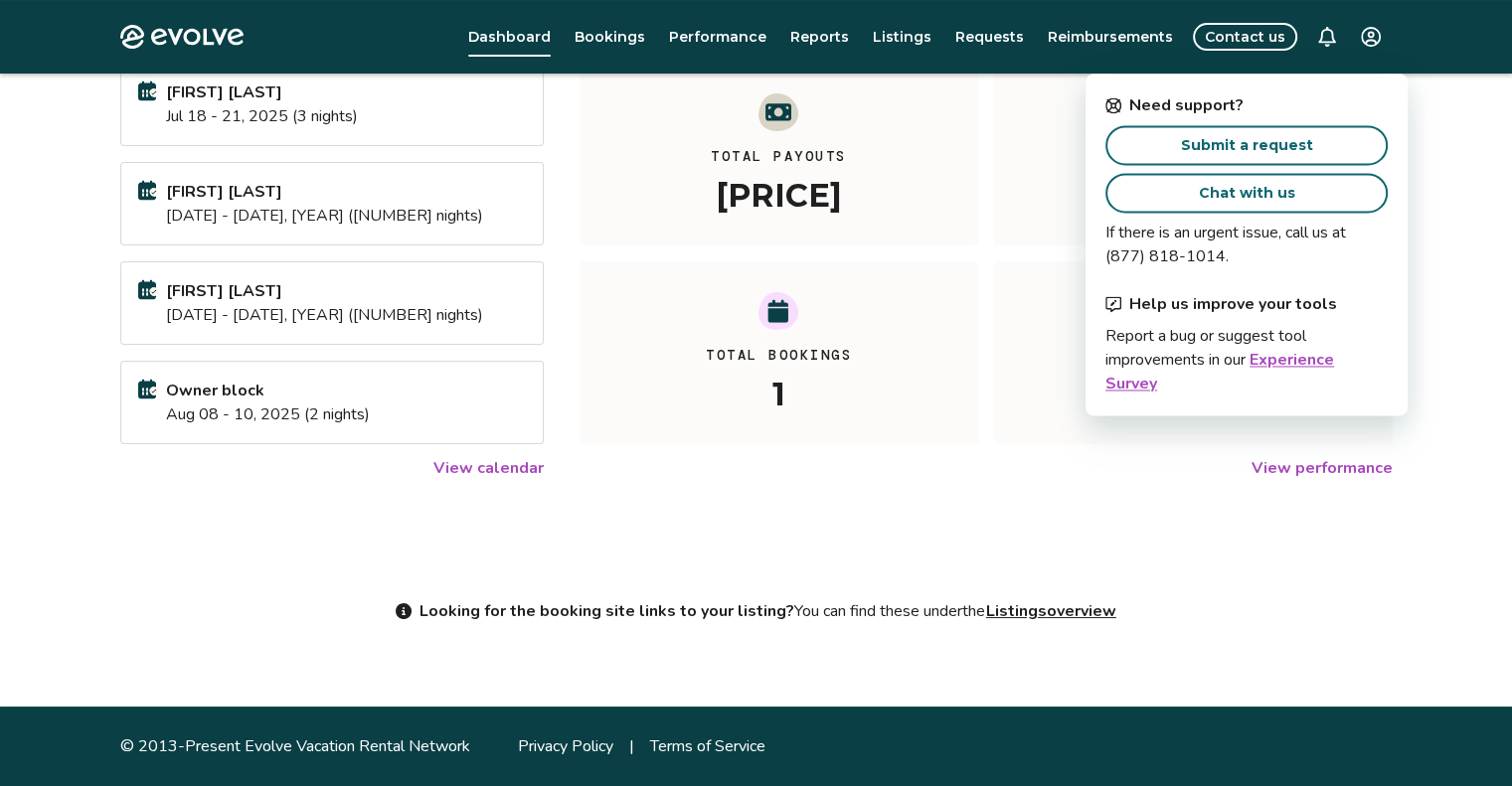 click on "Chat with us" at bounding box center [1247, 193] 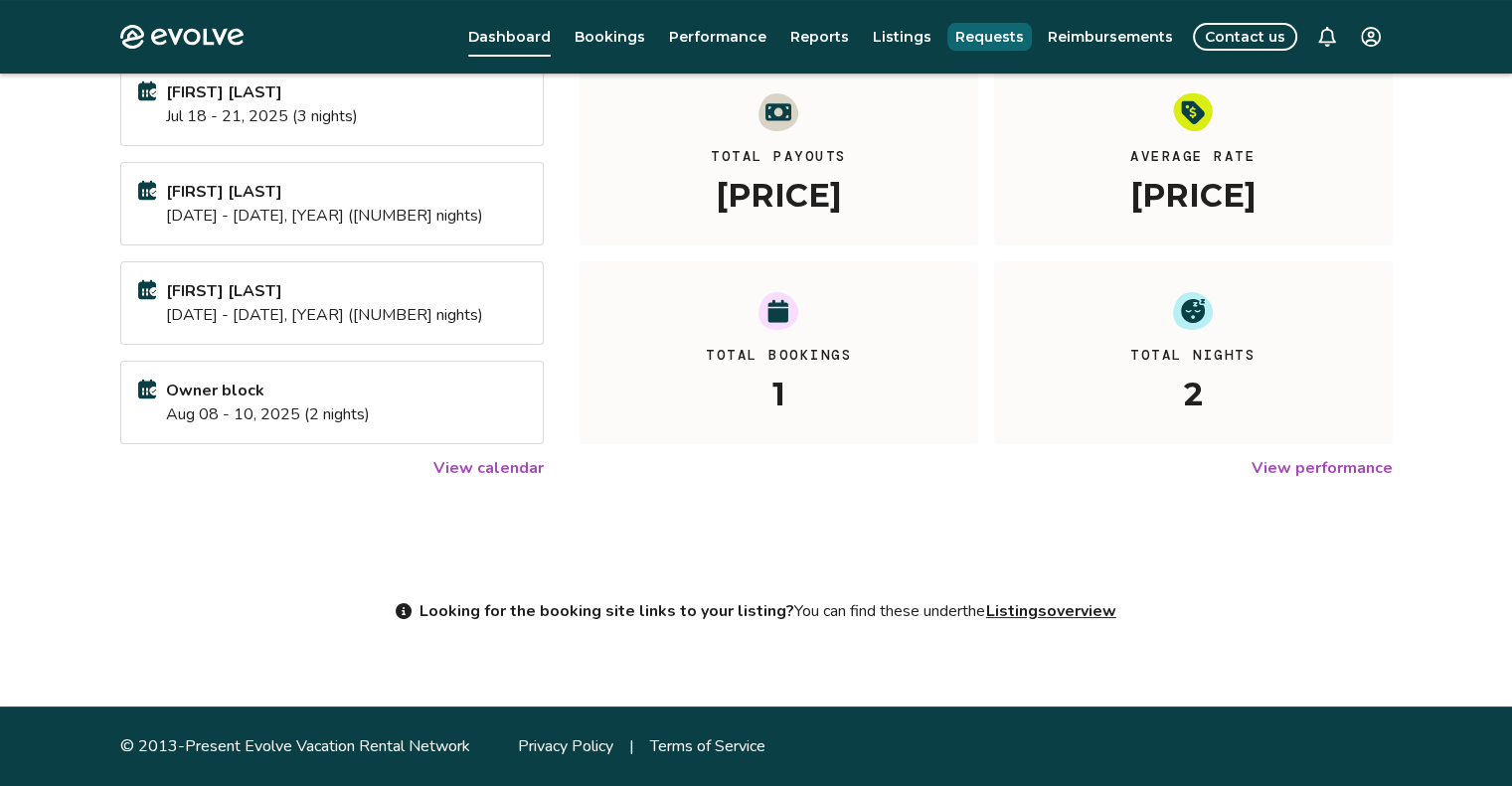 click on "Requests" at bounding box center (989, 37) 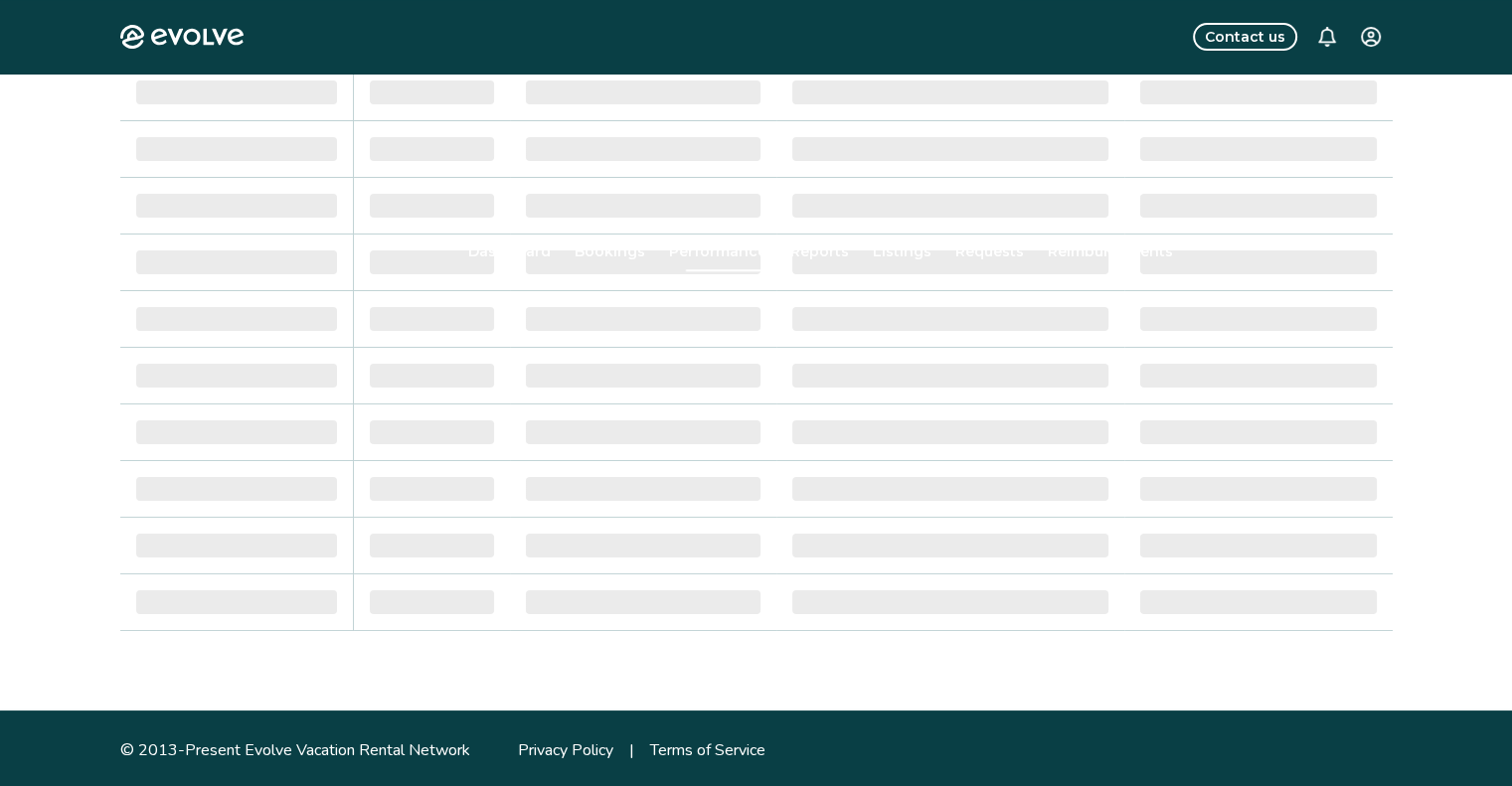 scroll, scrollTop: 0, scrollLeft: 0, axis: both 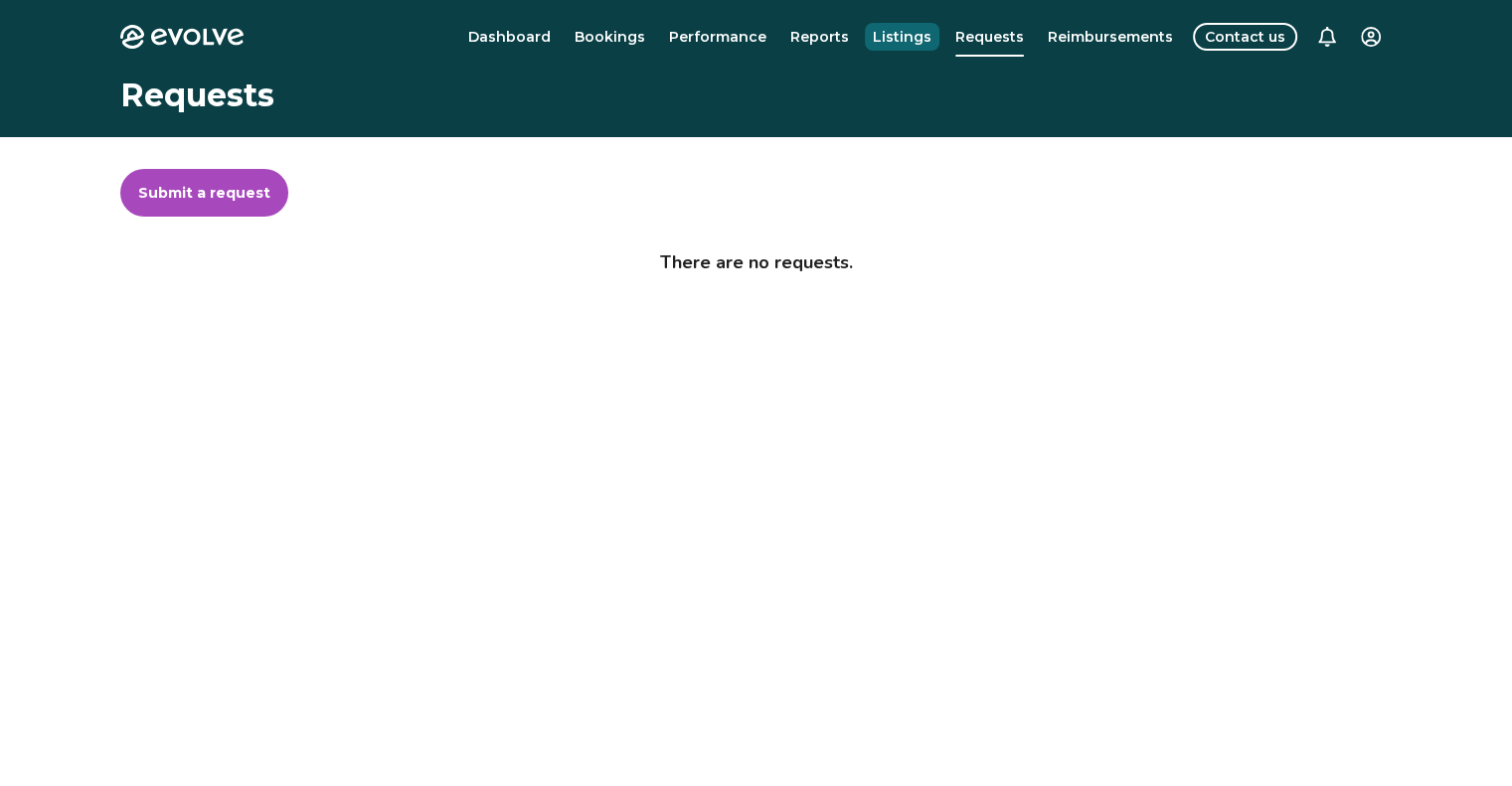 click on "Listings" at bounding box center (902, 37) 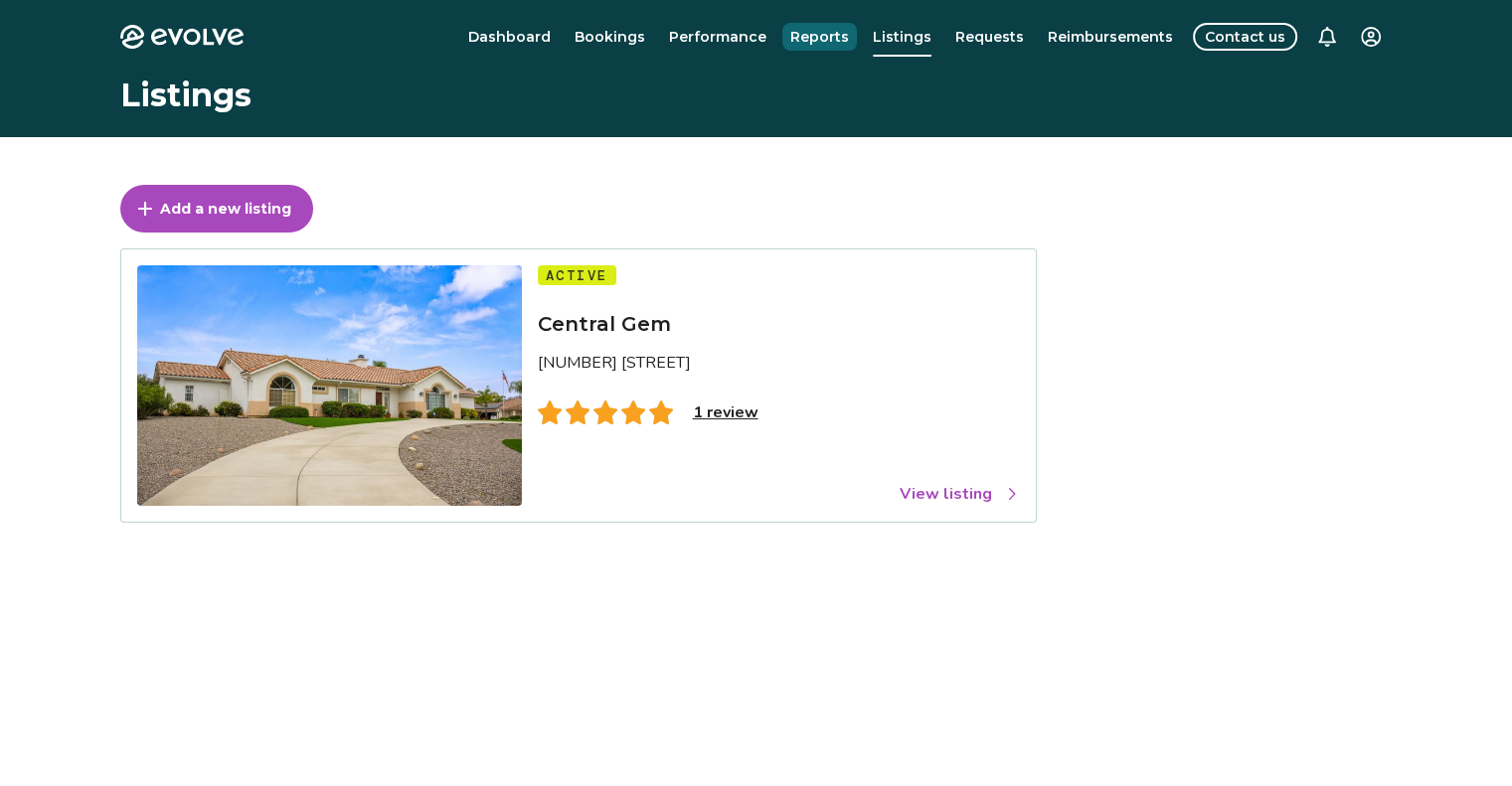 click on "Reports" at bounding box center (819, 37) 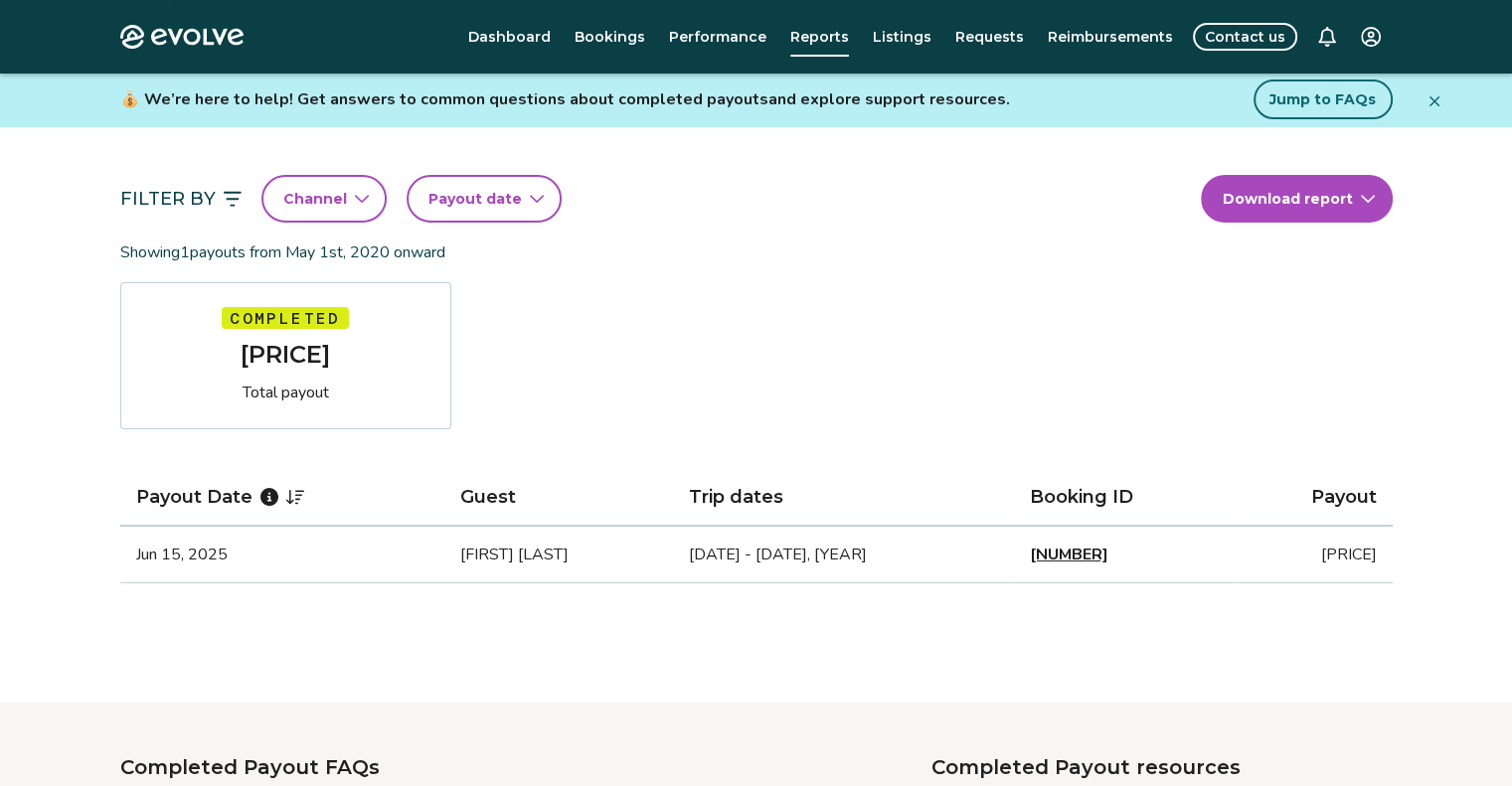 scroll, scrollTop: 0, scrollLeft: 0, axis: both 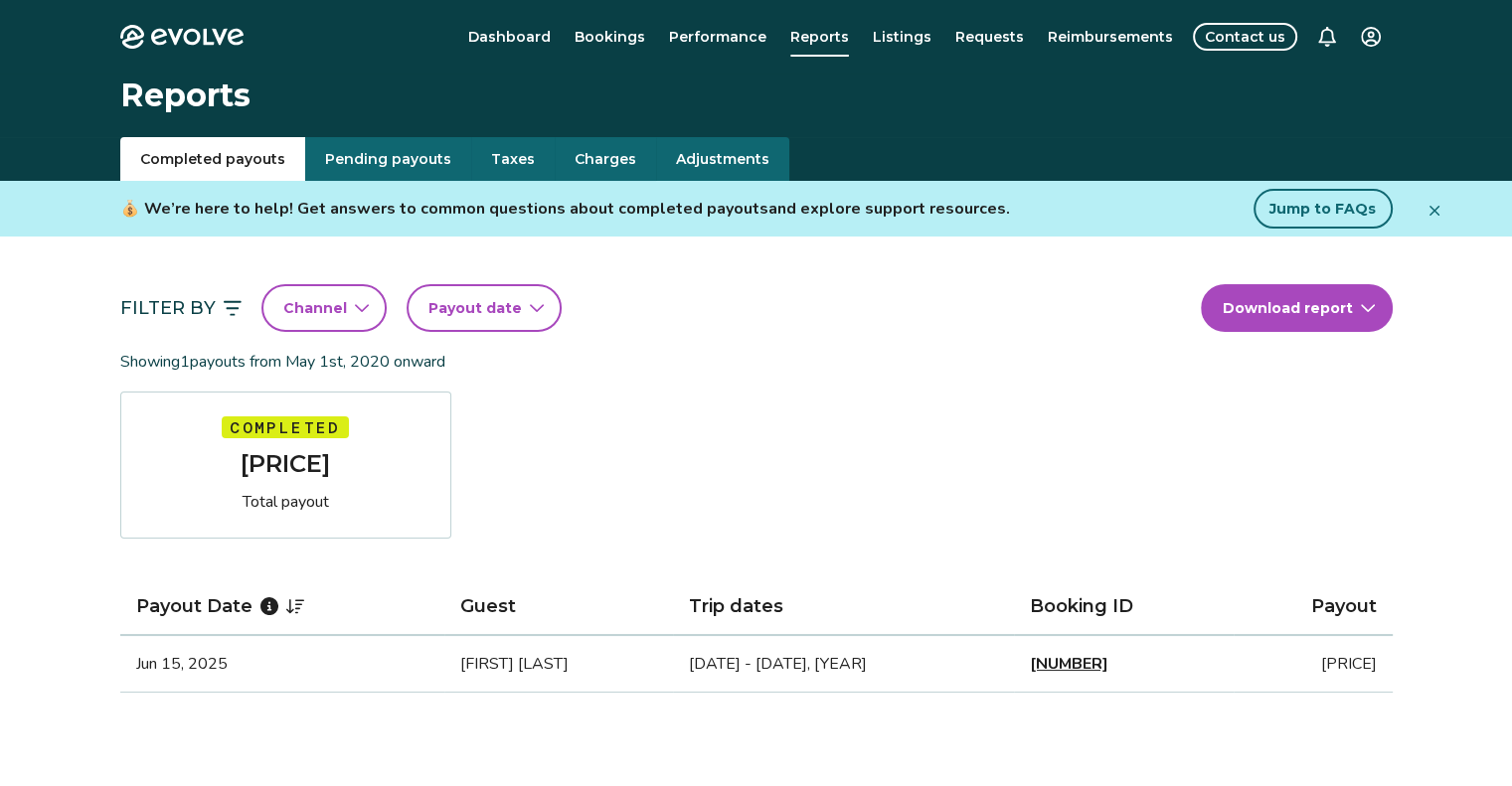 click on "Contact us" at bounding box center (1245, 37) 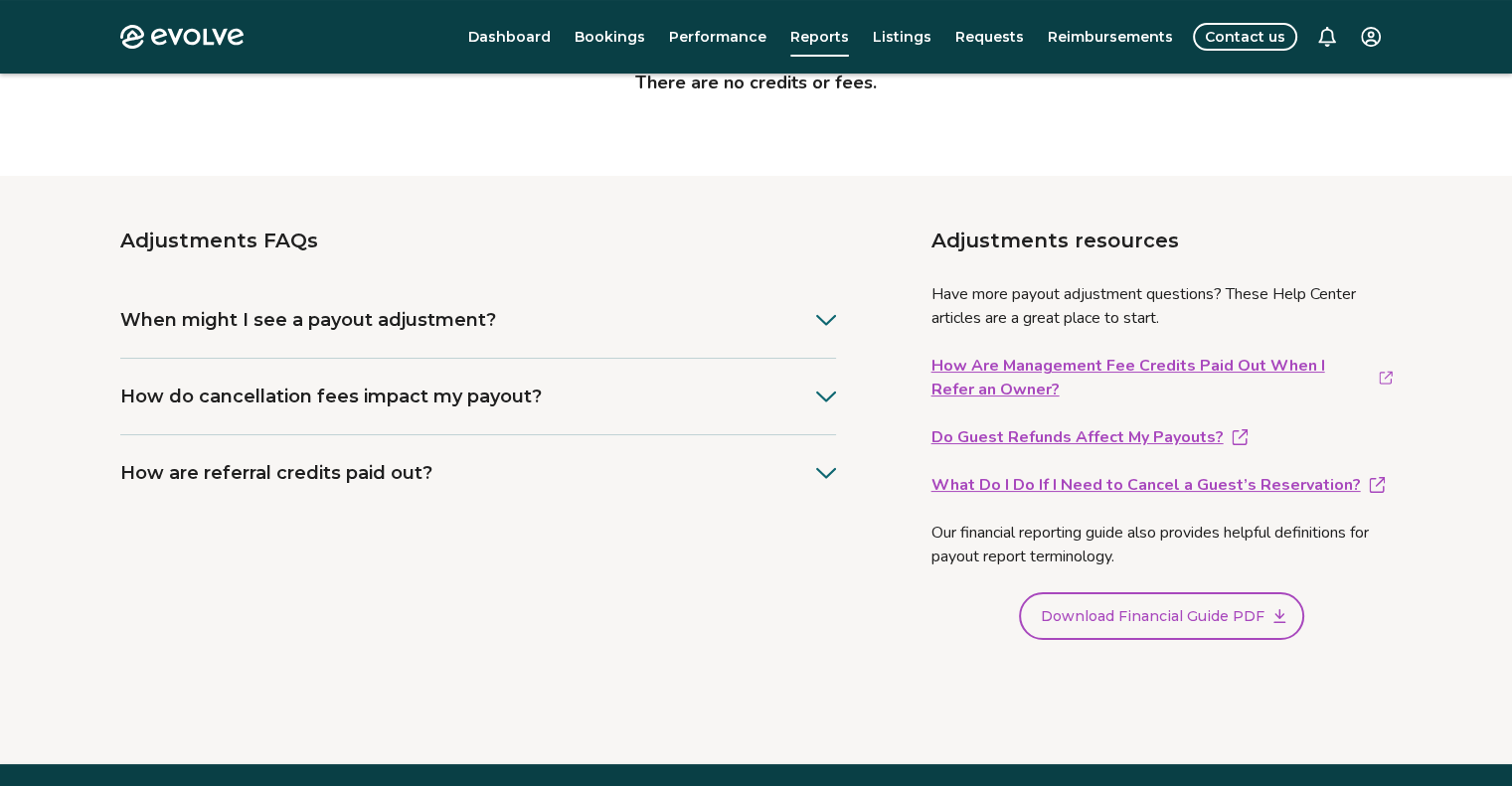 scroll, scrollTop: 190, scrollLeft: 0, axis: vertical 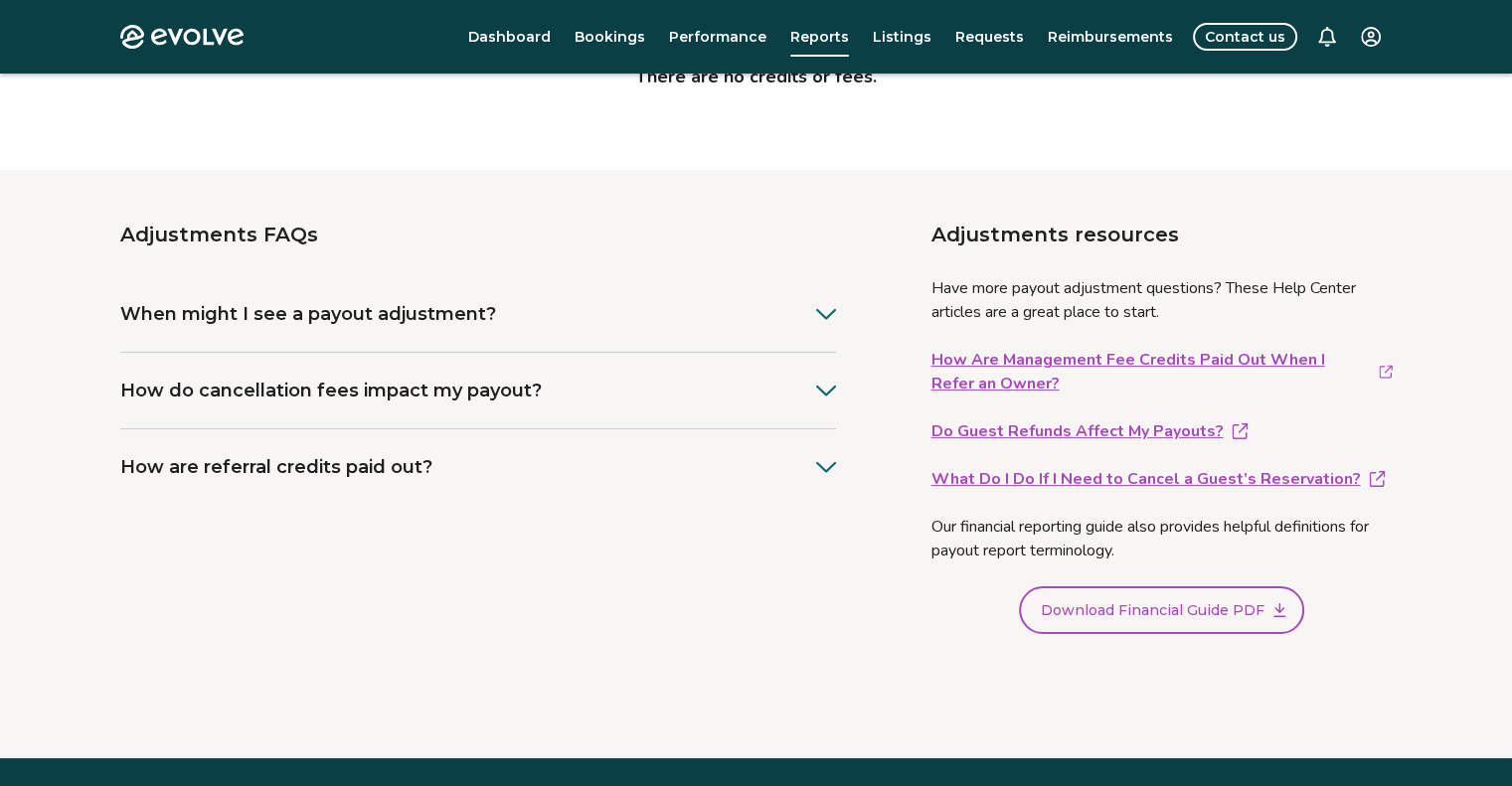 click on "When might I see a payout adjustment?" at bounding box center (478, 314) 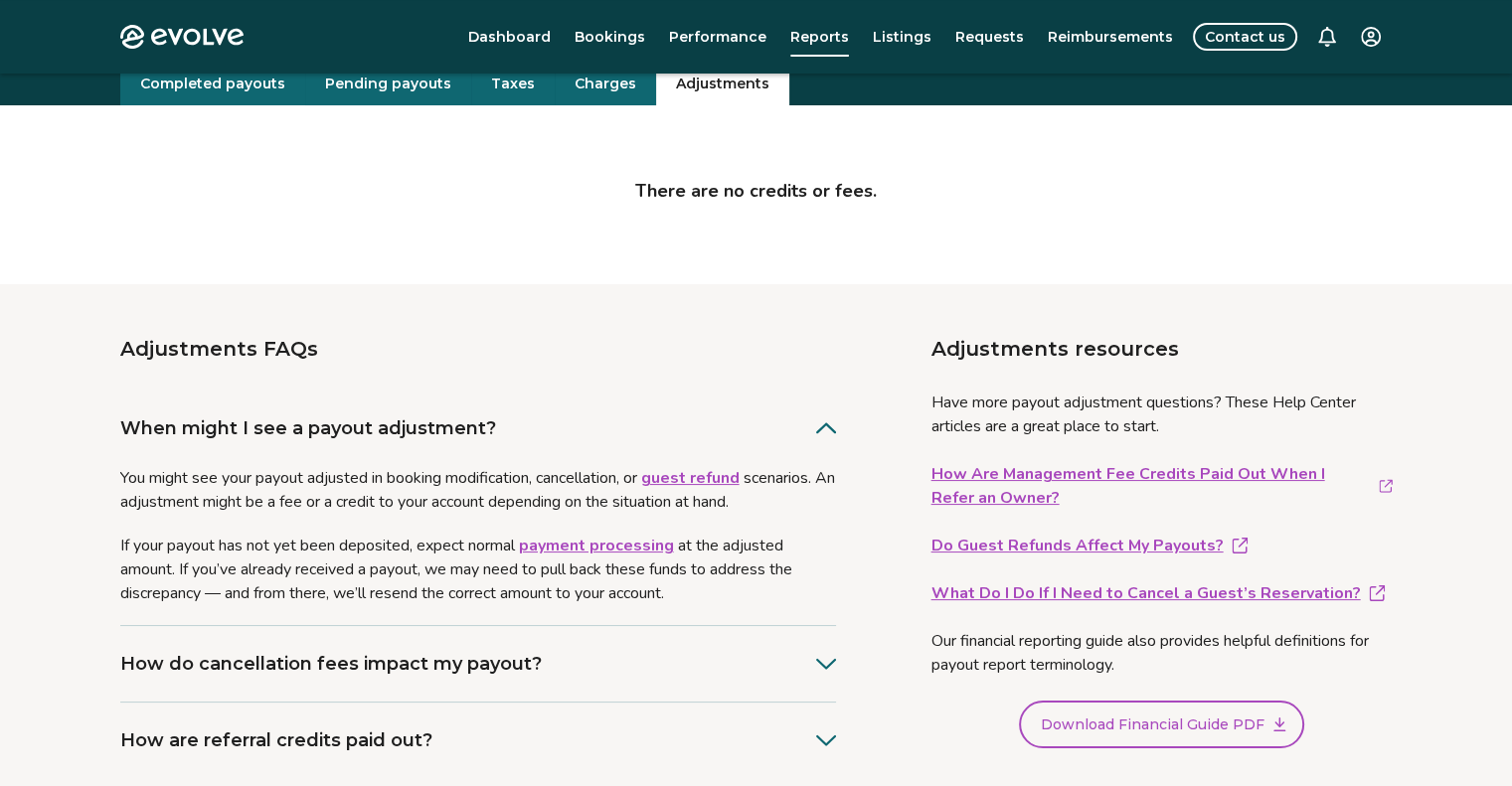 scroll, scrollTop: 0, scrollLeft: 0, axis: both 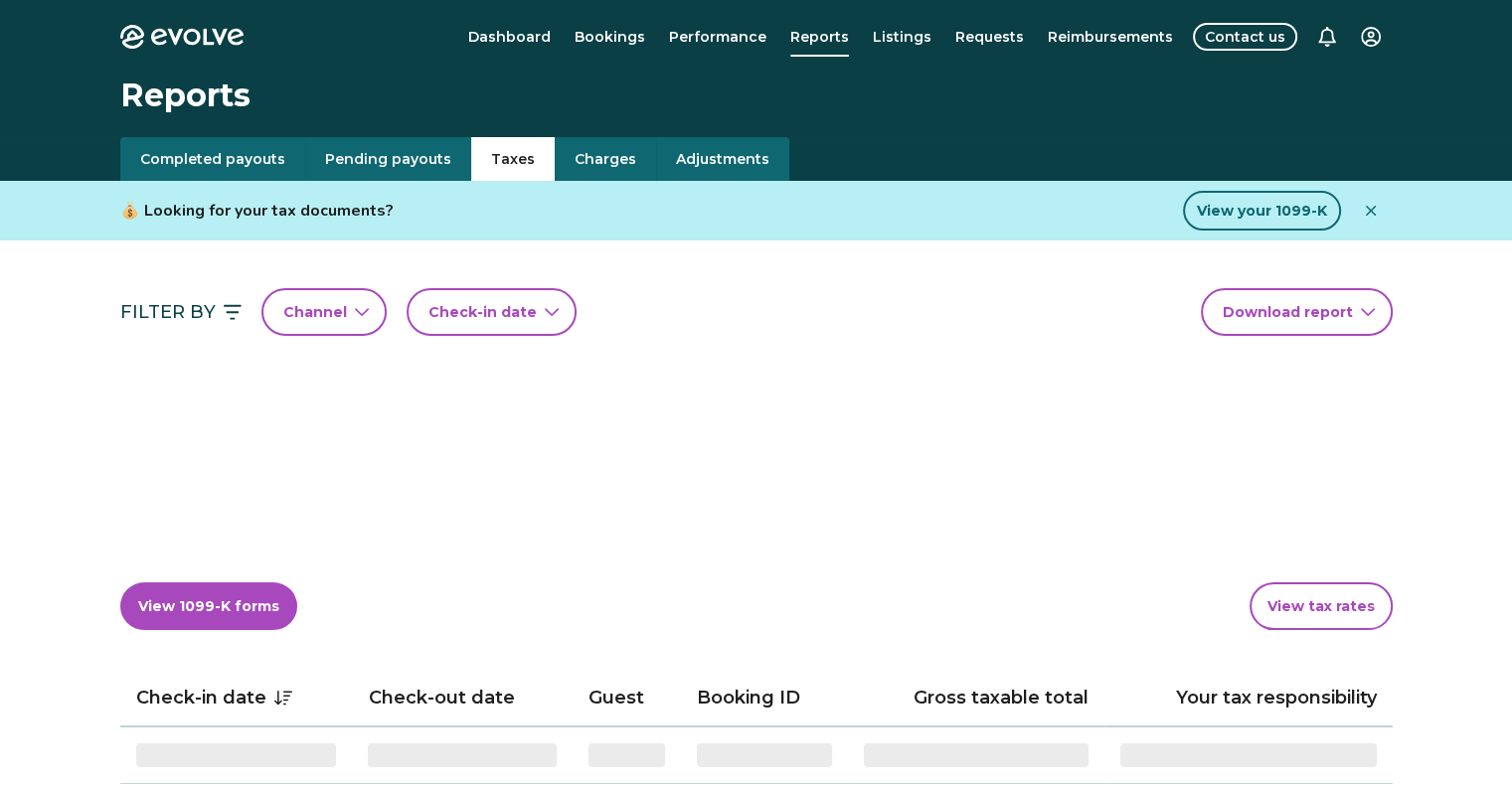 click on "Taxes" at bounding box center [513, 159] 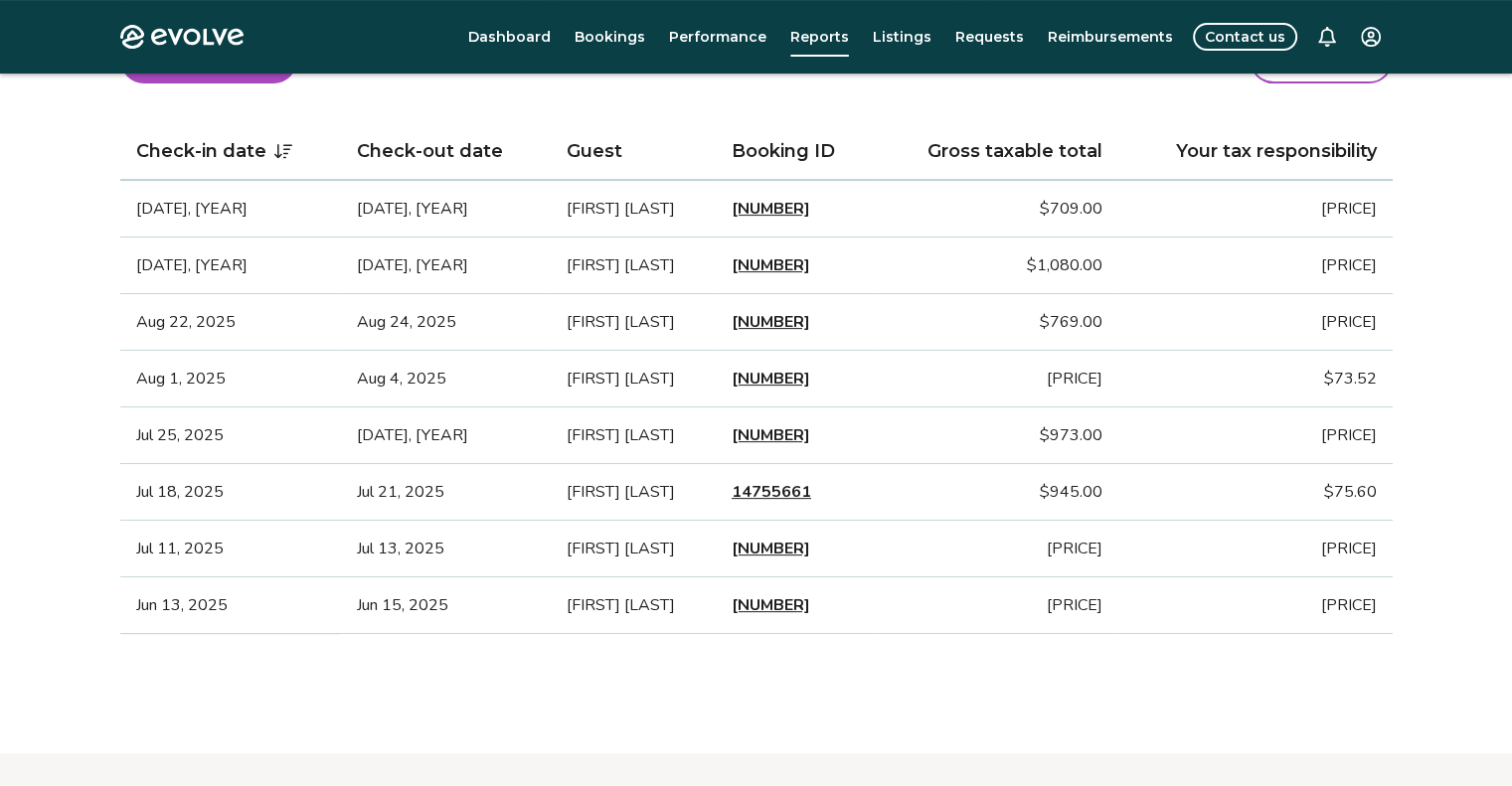 scroll, scrollTop: 519, scrollLeft: 0, axis: vertical 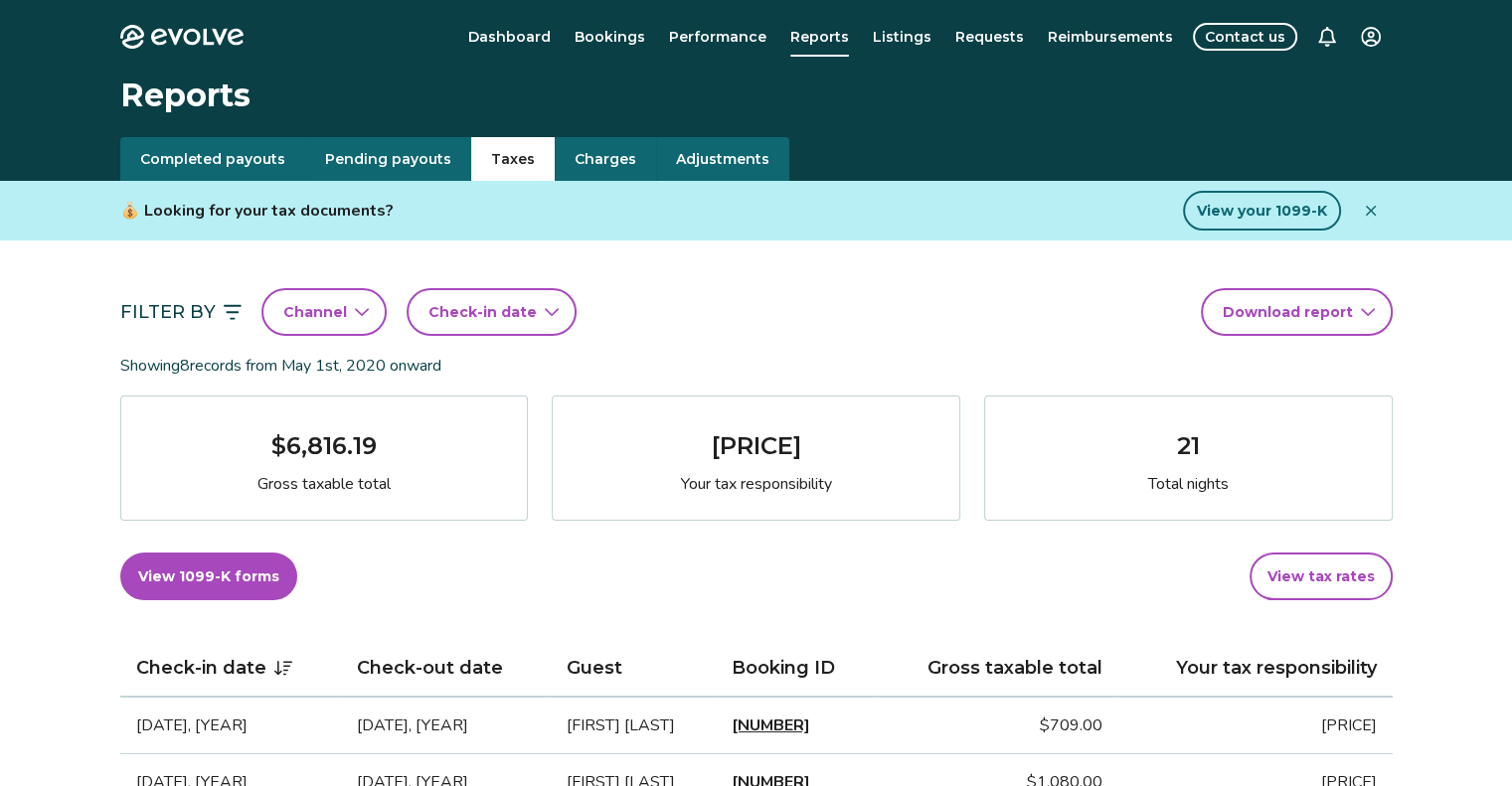 click on "Pending payouts" at bounding box center [388, 159] 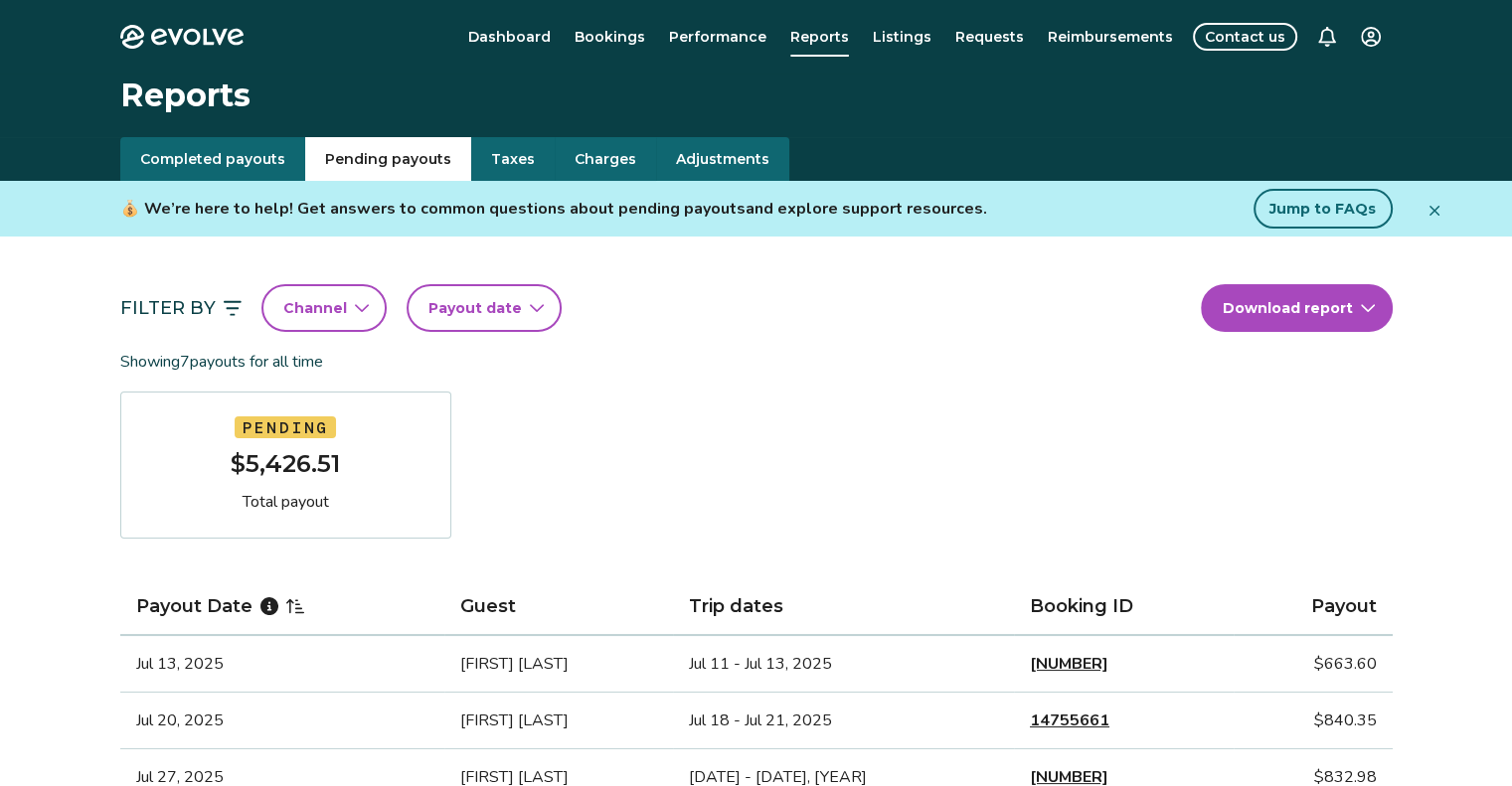 type 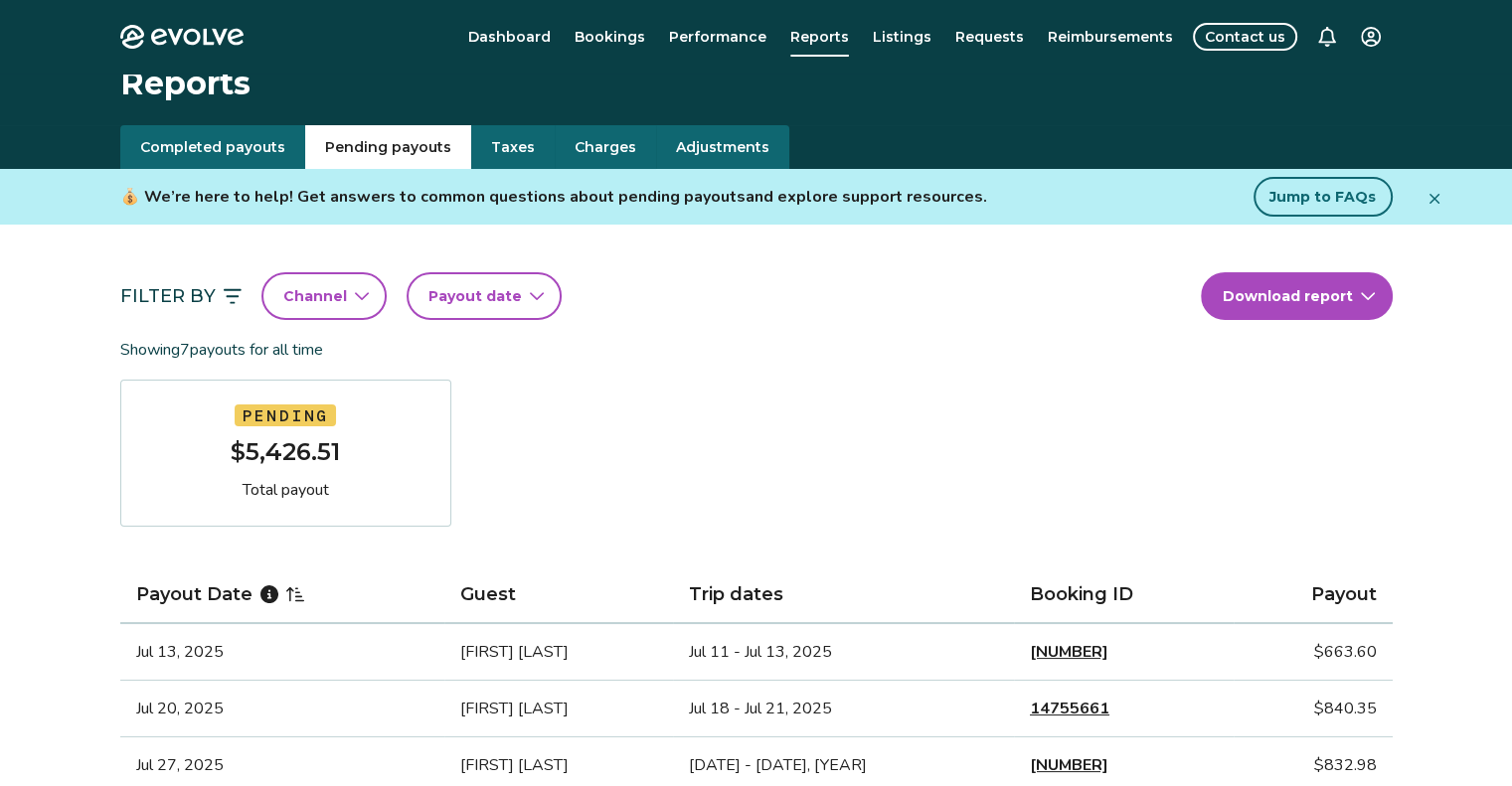scroll, scrollTop: 0, scrollLeft: 0, axis: both 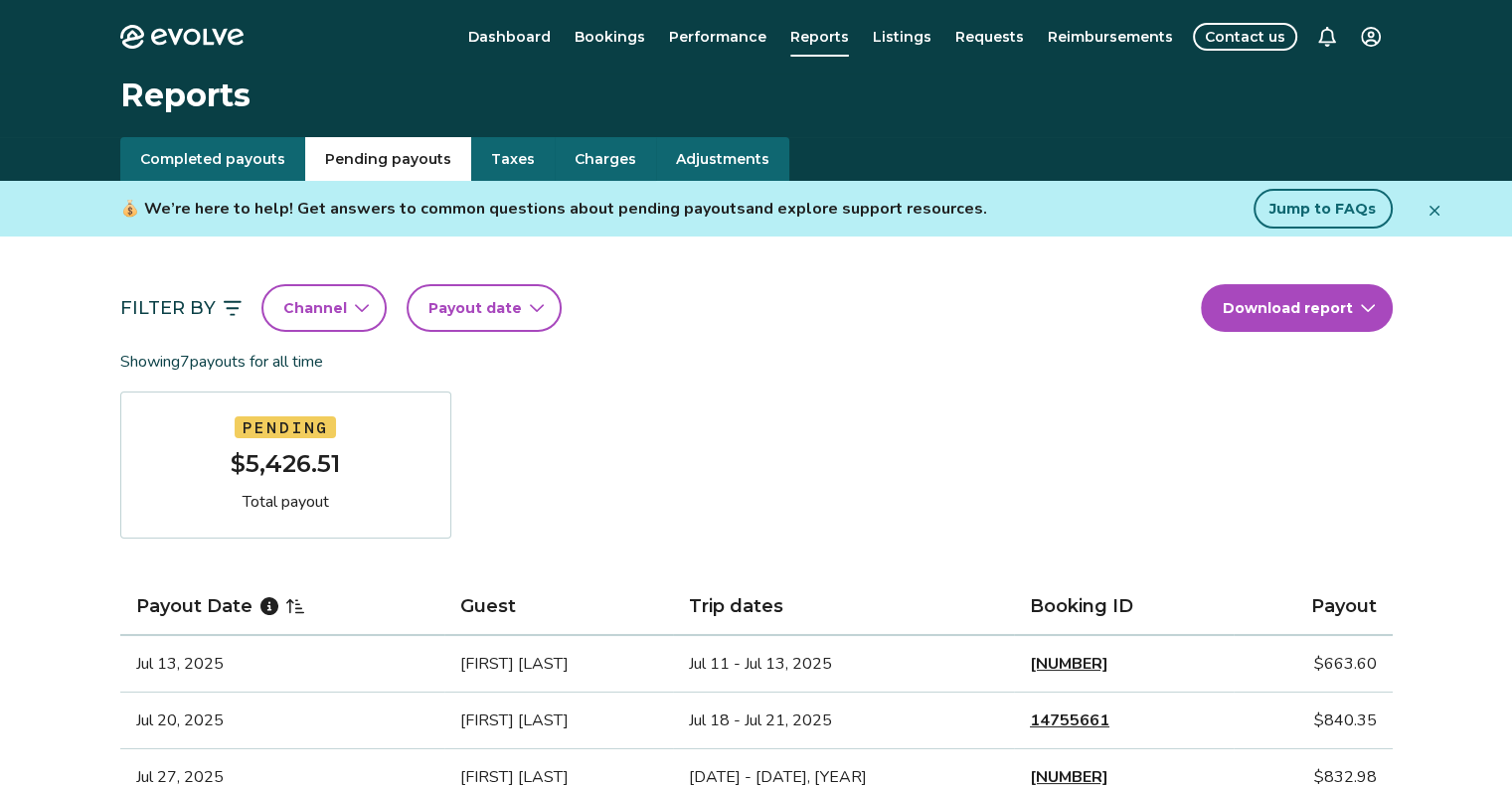click on "[NUMBER]" at bounding box center [1069, 664] 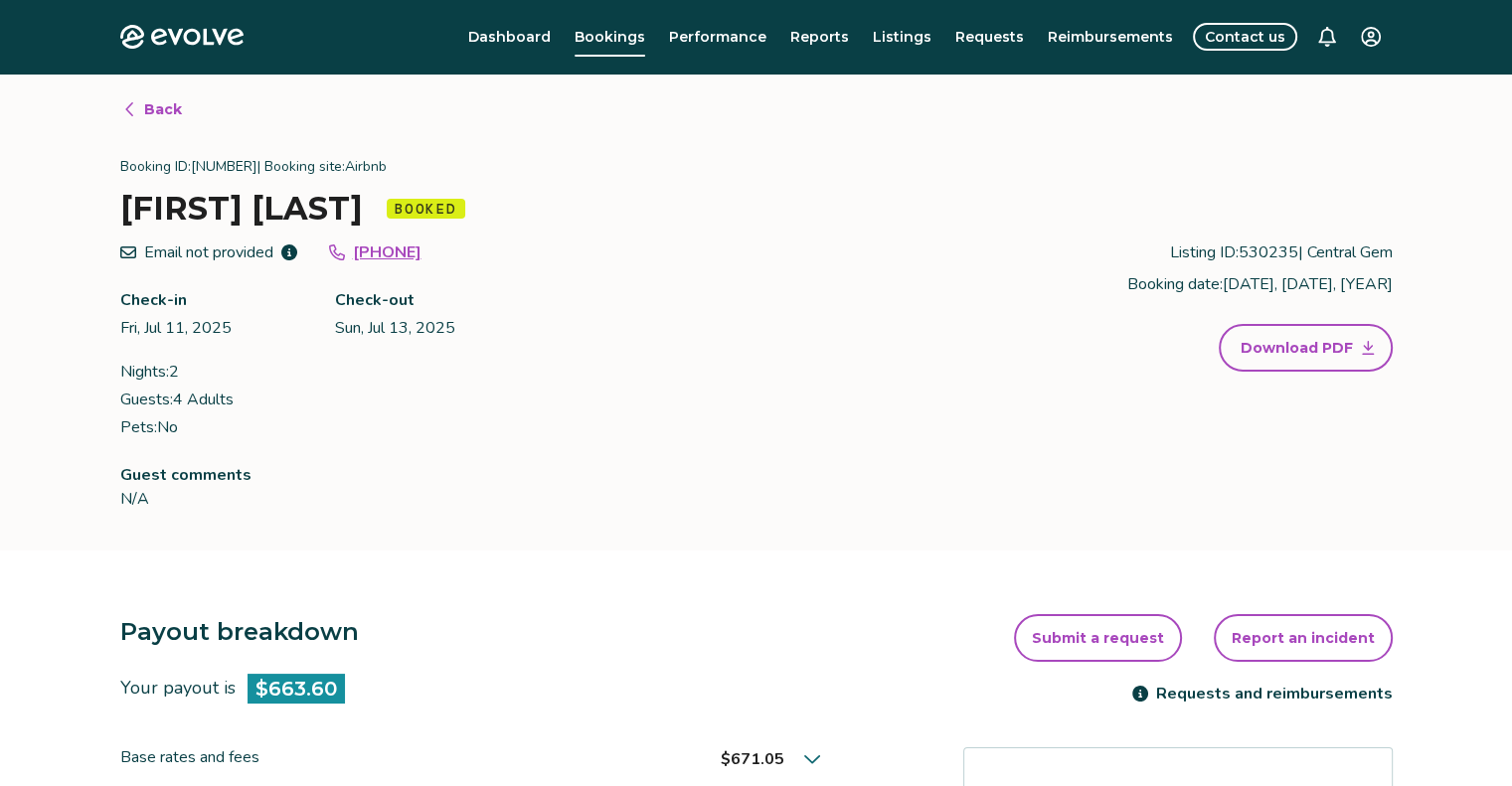 drag, startPoint x: 482, startPoint y: 249, endPoint x: 342, endPoint y: 249, distance: 140 